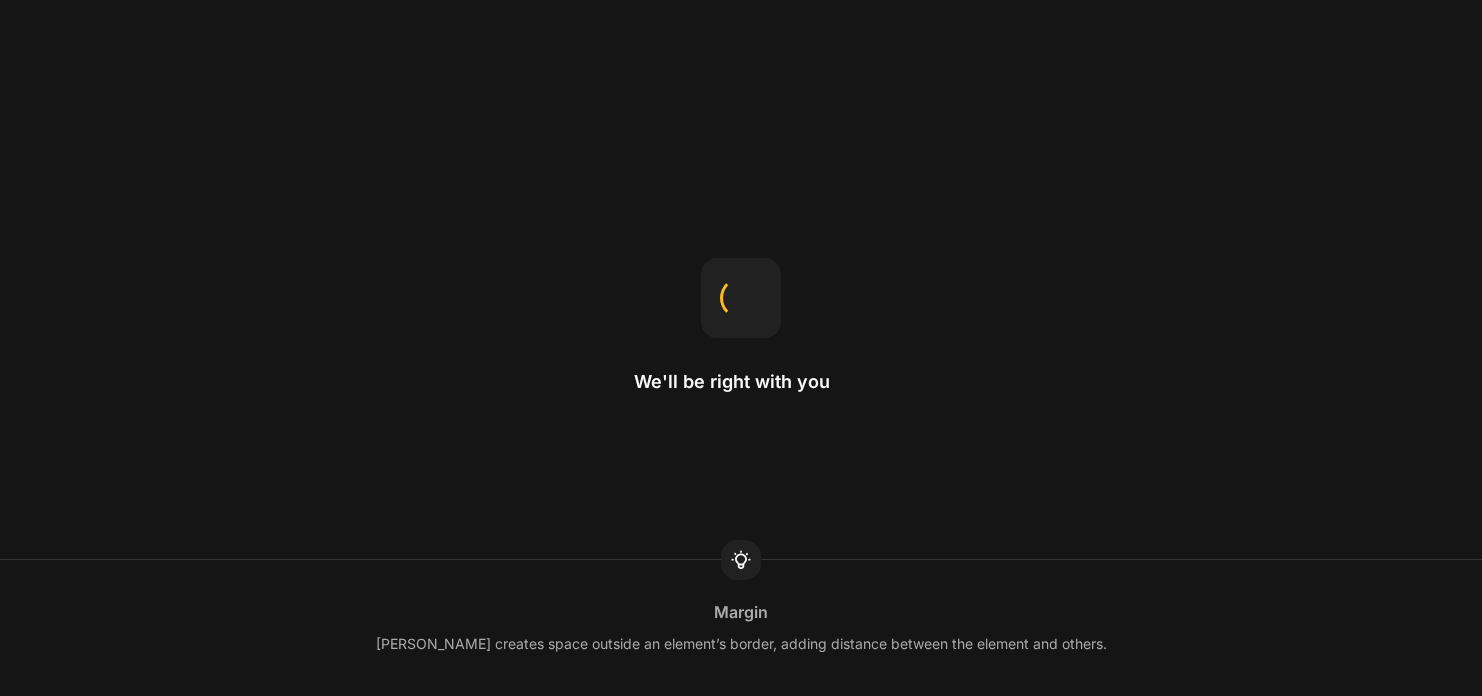 scroll, scrollTop: 0, scrollLeft: 0, axis: both 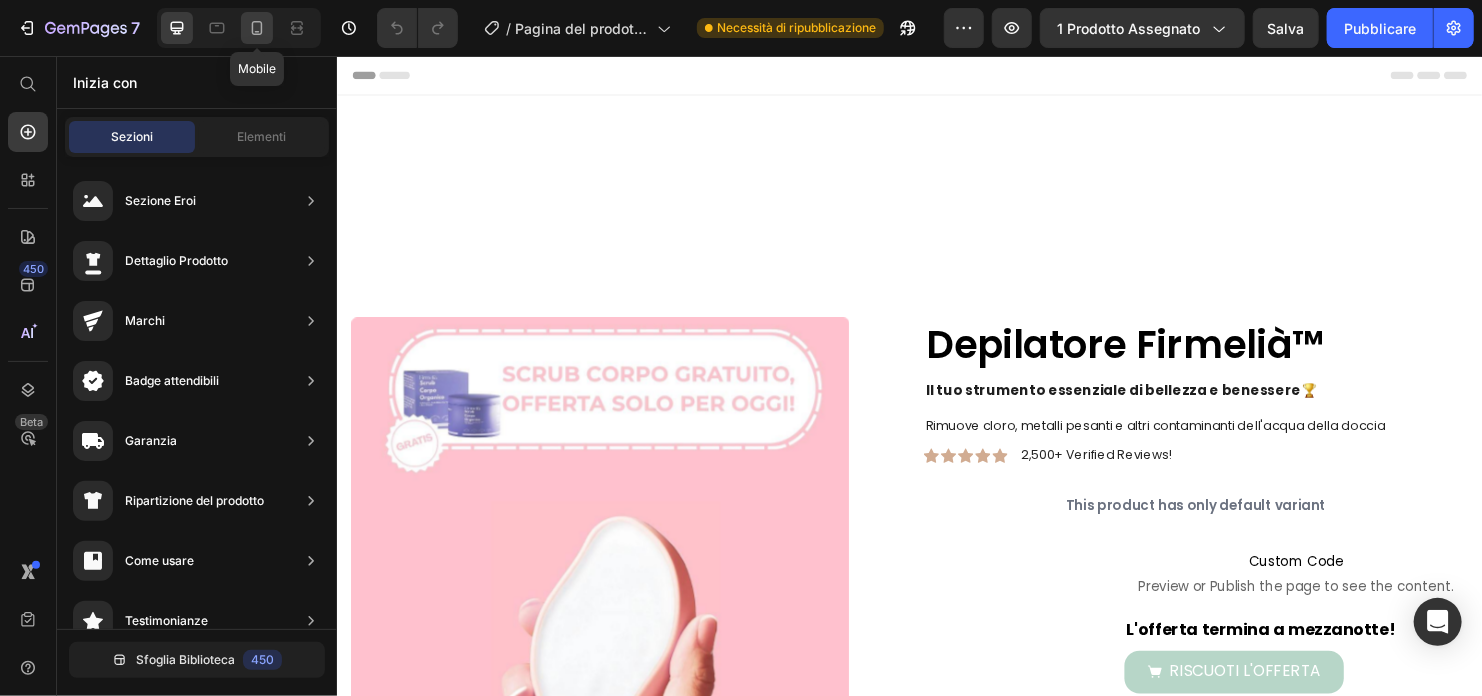 click 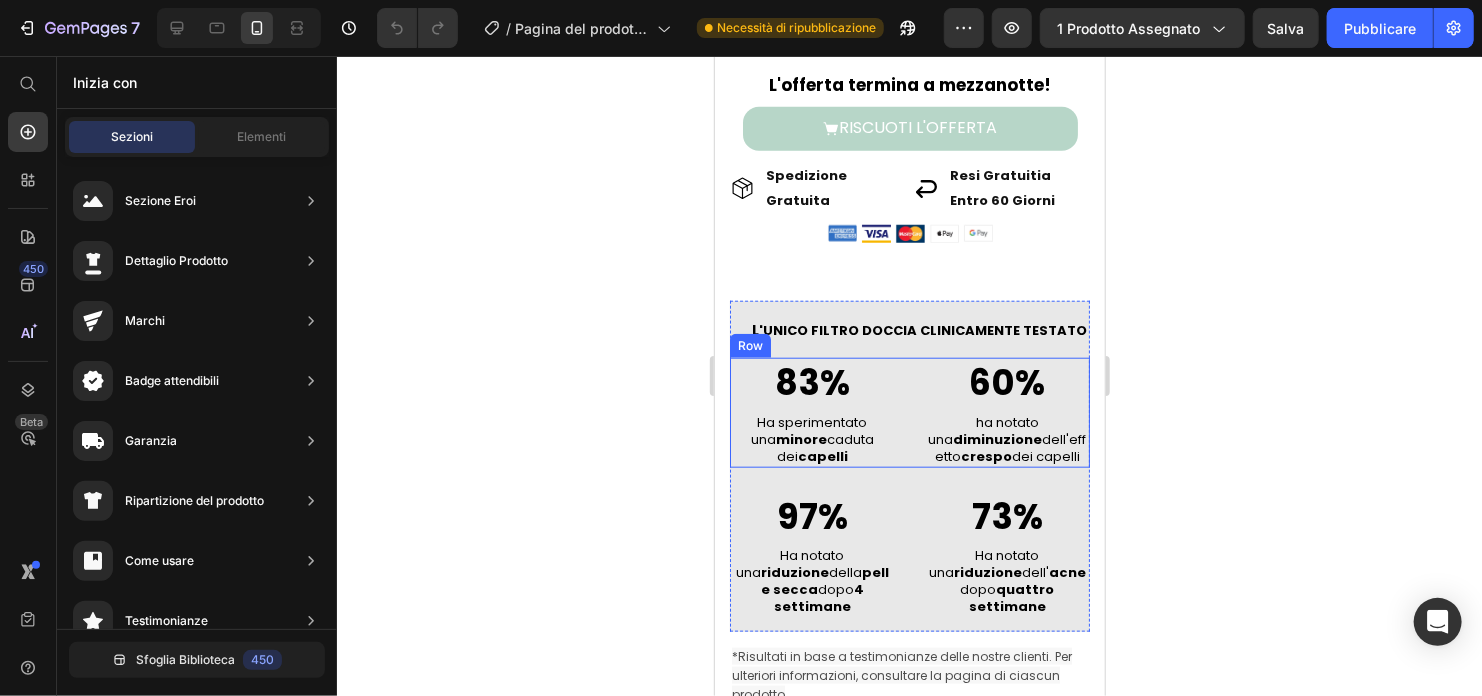scroll, scrollTop: 900, scrollLeft: 0, axis: vertical 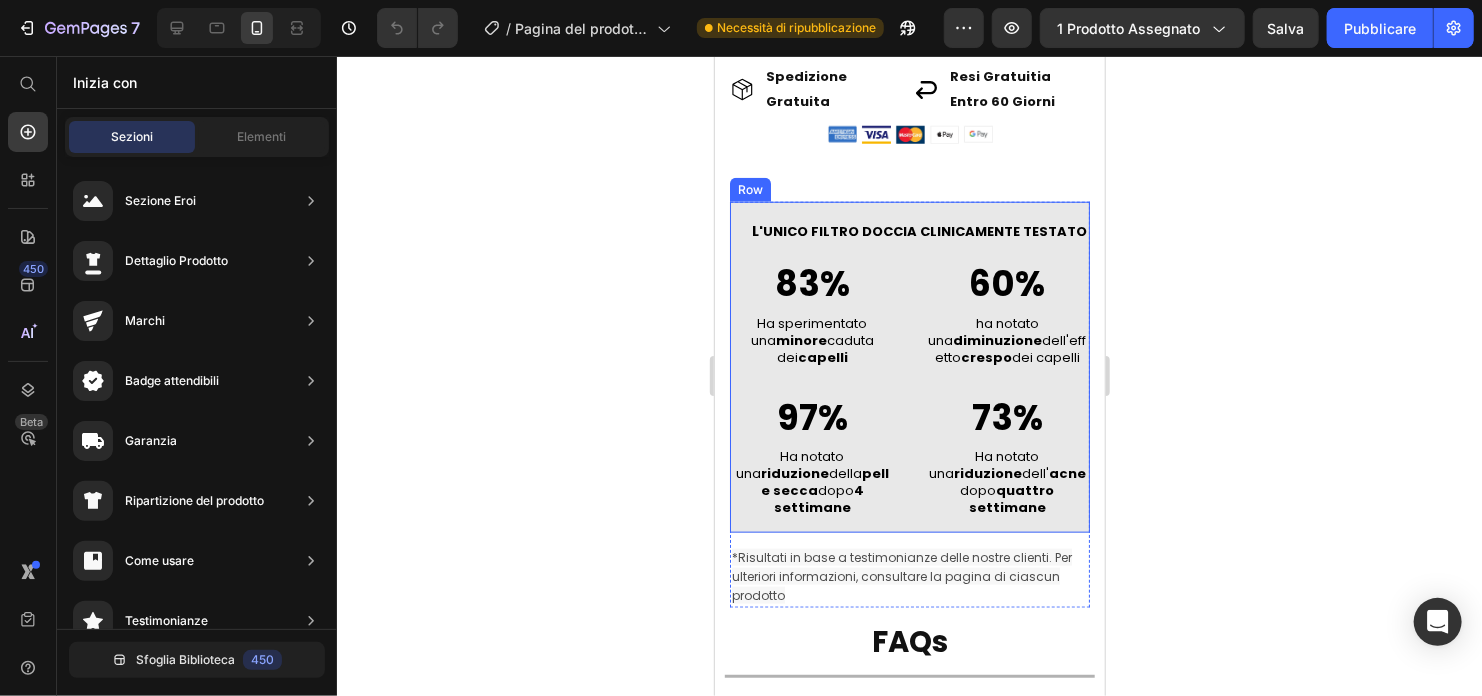 click on "L 'UNICO FILTRO DOCCIA CLINICAMENTE TESTATO Heading 83% Text Block Ha sperimentato una  minore  caduta dei  capelli Text Block 60% Text Block ha notato una  diminuzione  dell'effetto  crespo  dei capelli  Text Block Row 97% Text Block Ha notato una  riduzione  della  pelle secca  dopo  4 settimane Text Block 73% Text Block Ha notato una  riduzione  dell' acne  dopo  quattro settimane Text Block Row" at bounding box center (909, 366) 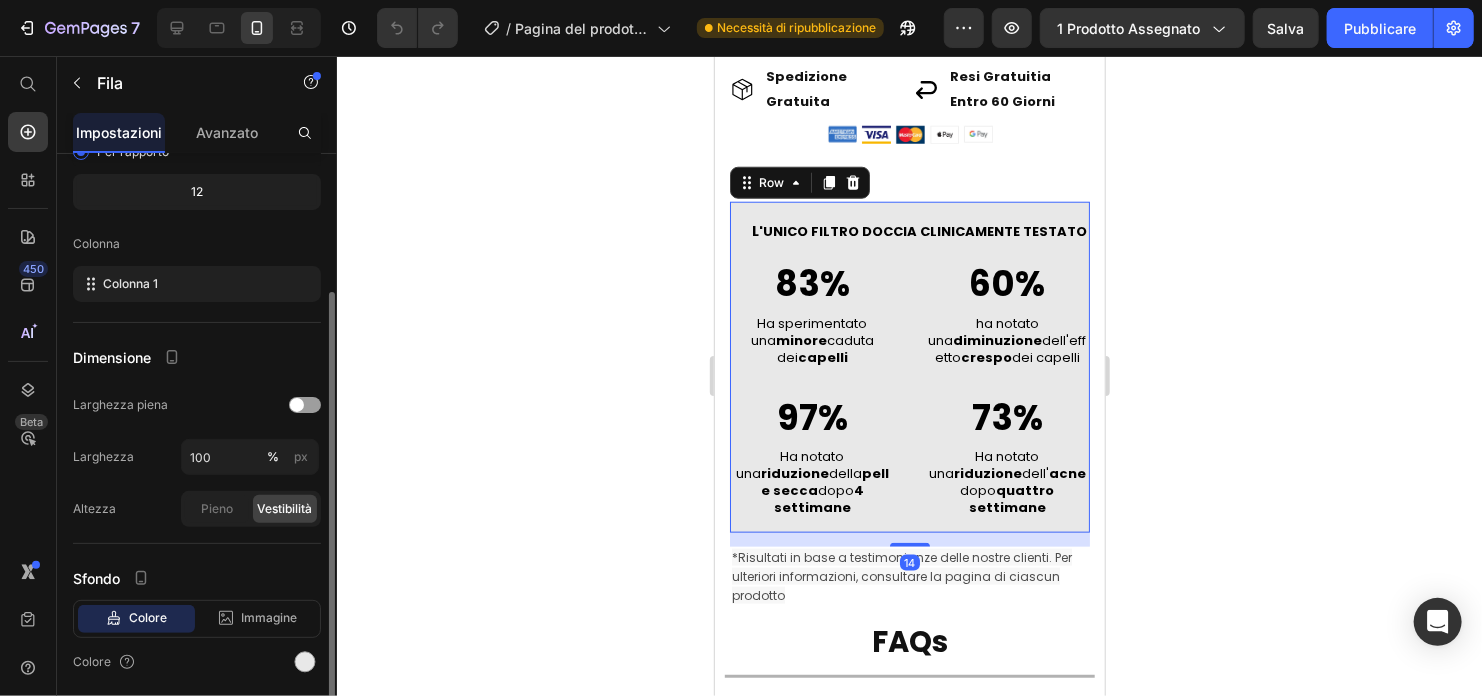 scroll, scrollTop: 267, scrollLeft: 0, axis: vertical 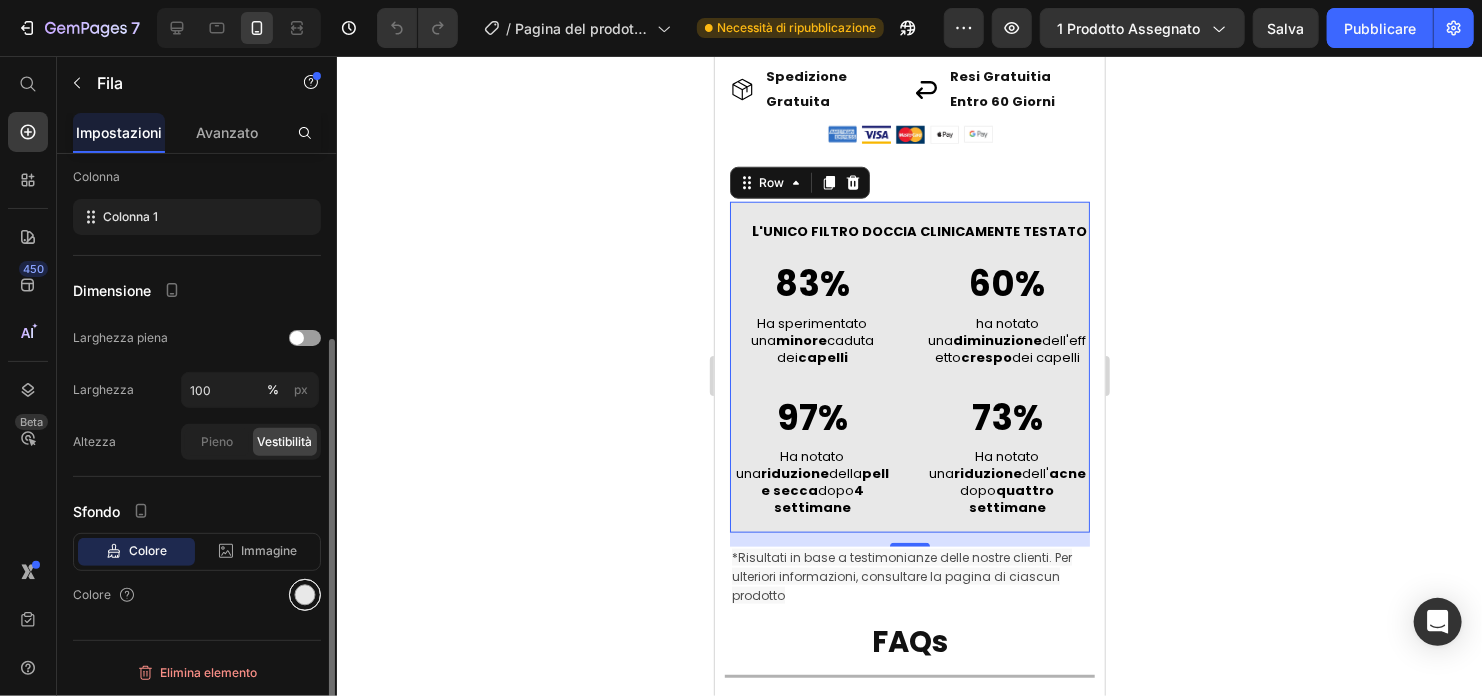 click at bounding box center [305, 595] 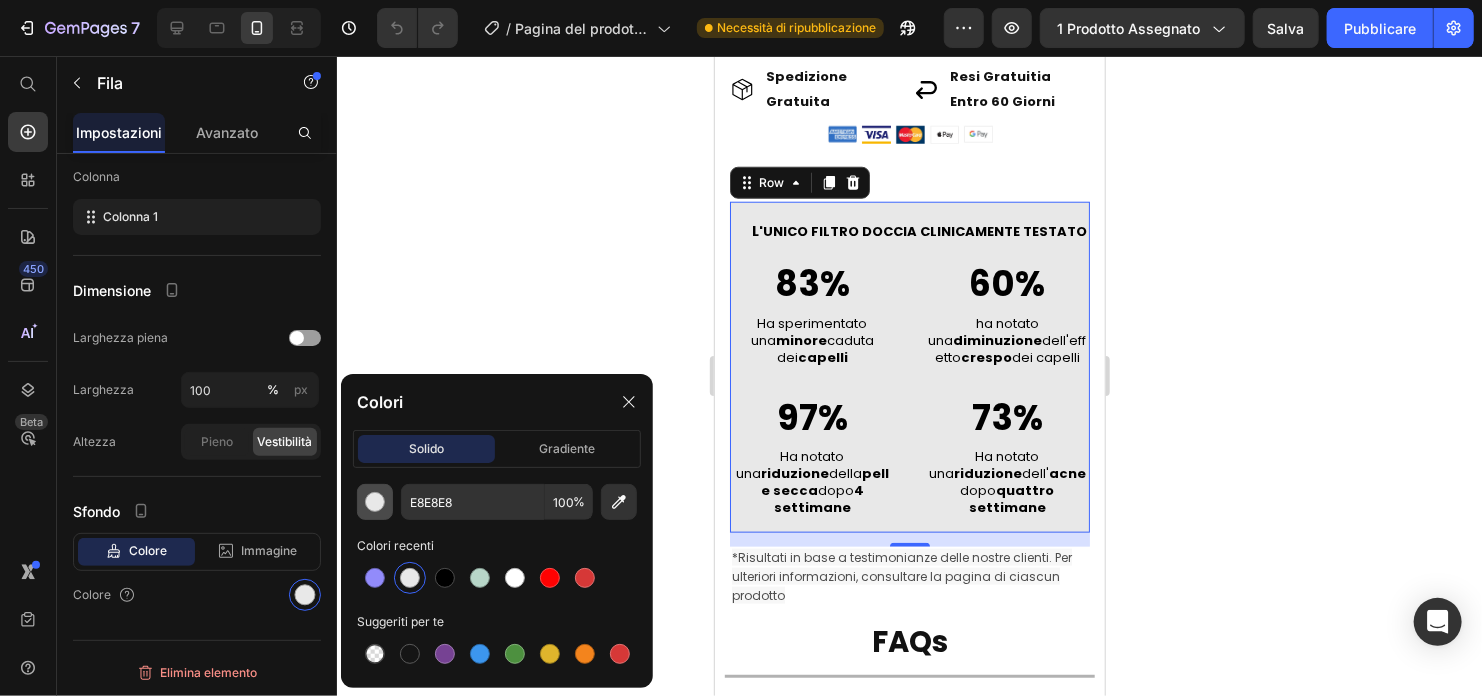 click at bounding box center (375, 502) 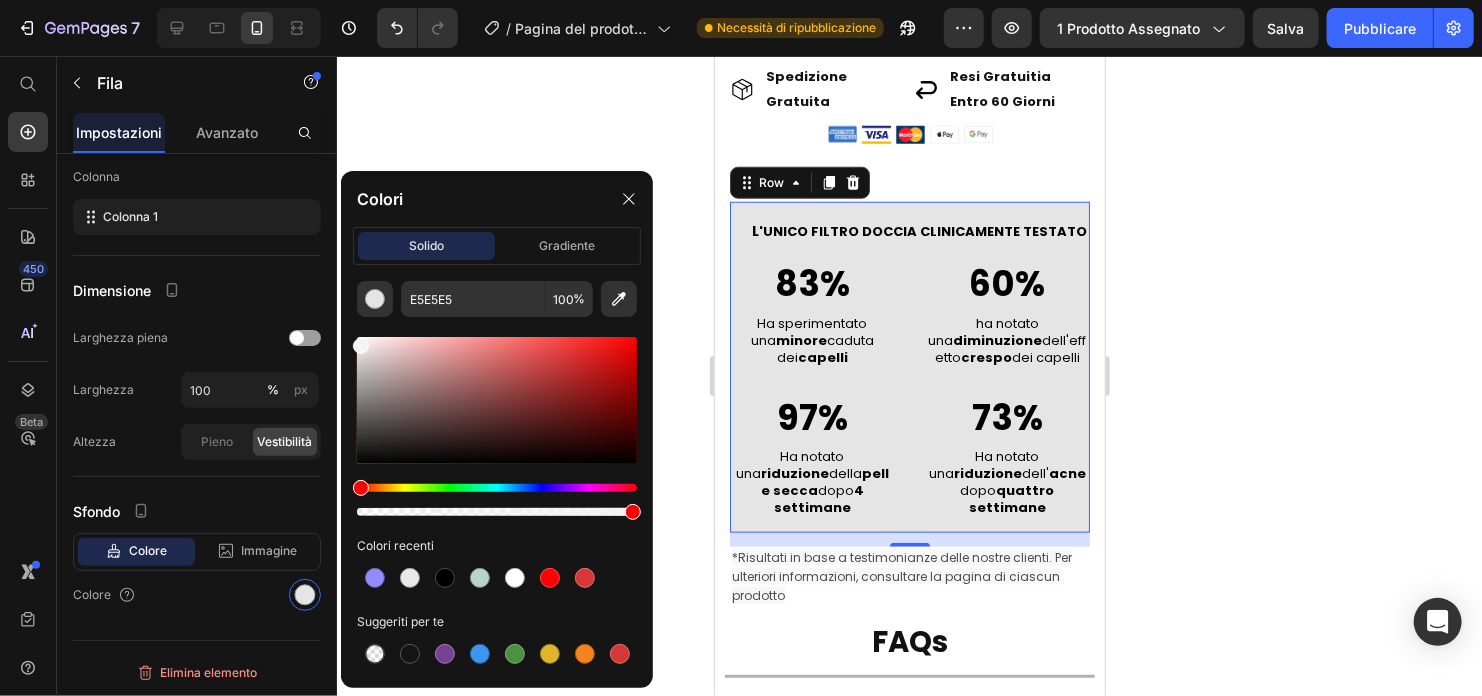 type on "F4F4F4" 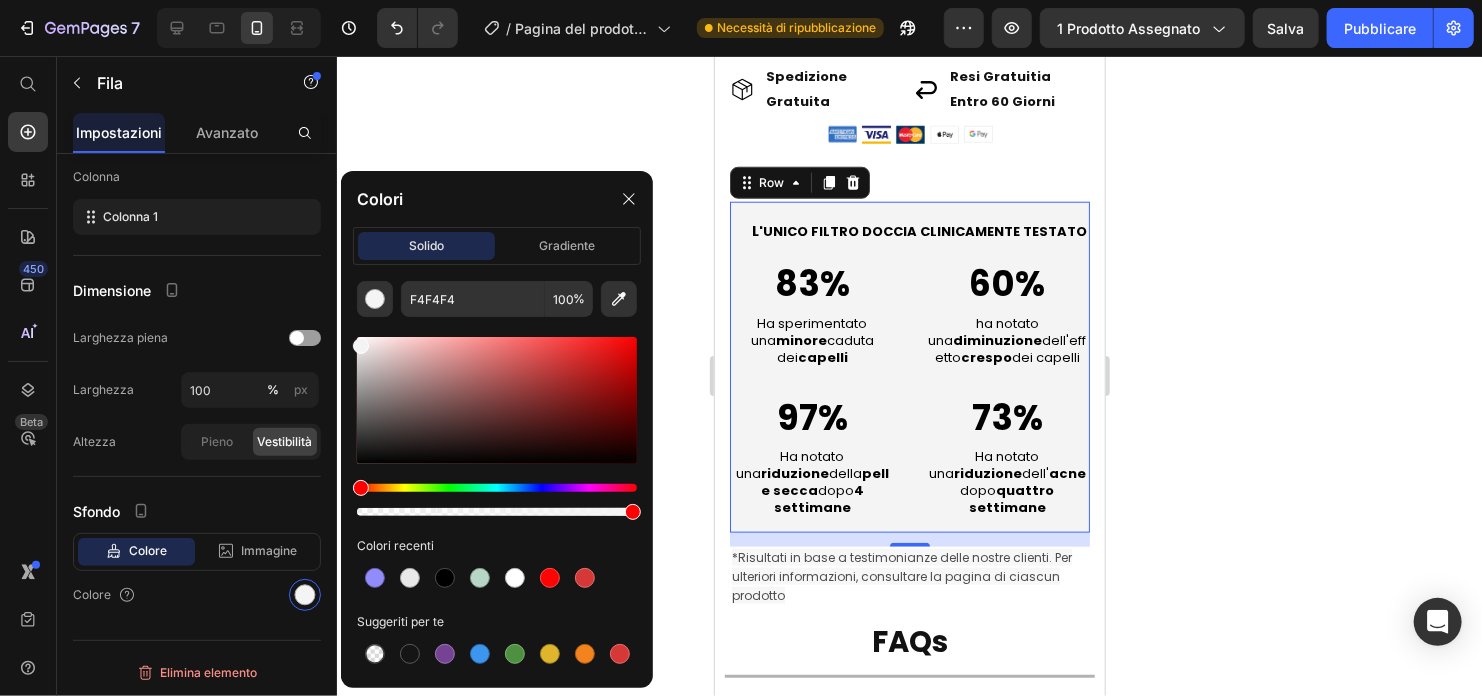 drag, startPoint x: 359, startPoint y: 357, endPoint x: 356, endPoint y: 341, distance: 16.27882 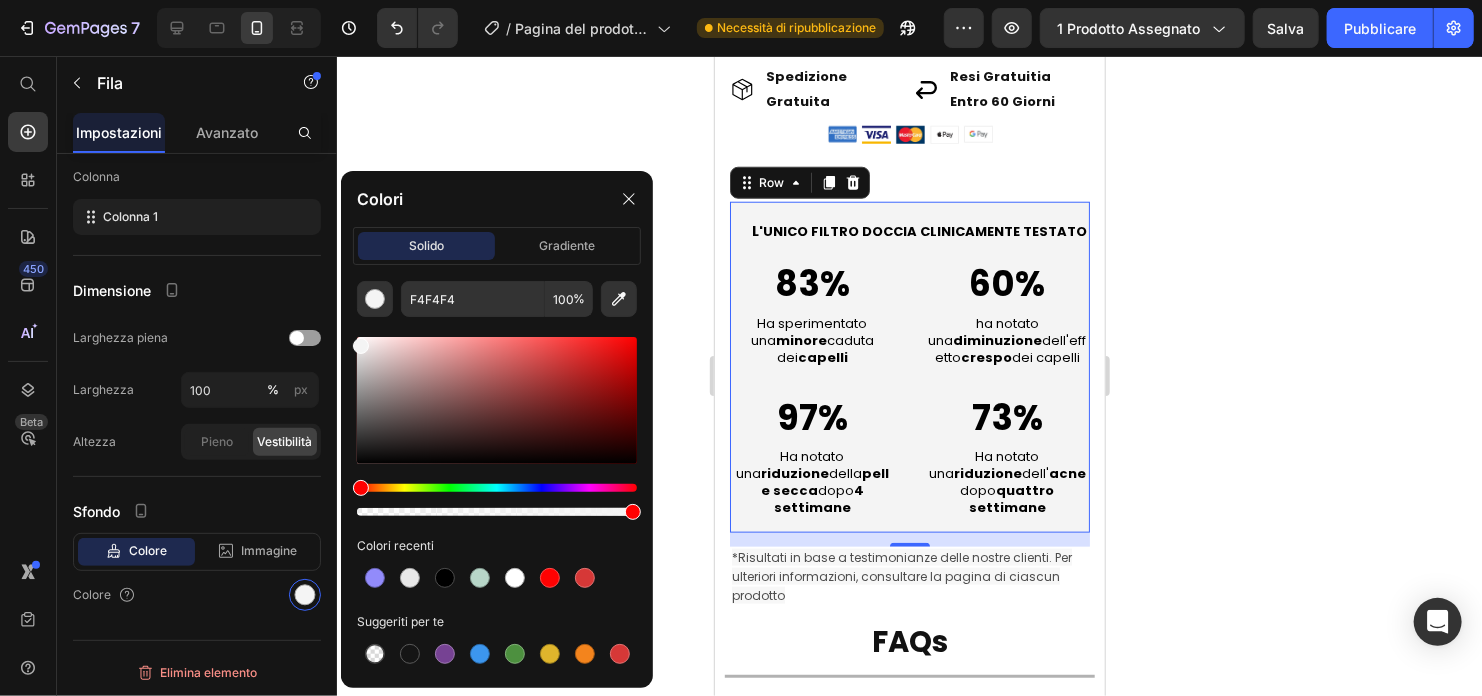 click at bounding box center (361, 346) 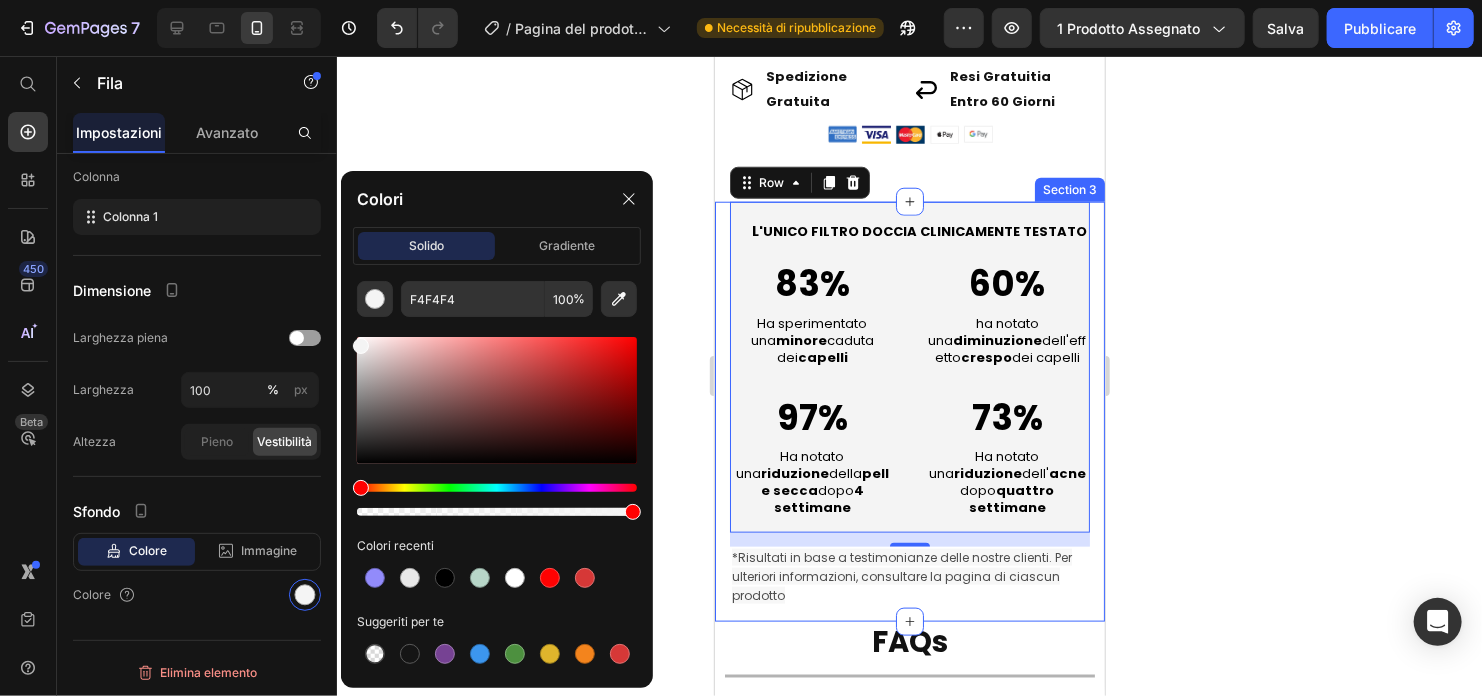 click on "*Risultati in base a testimonianze delle nostre clienti. Per ulteriori informazioni, consultare la pagina di ciascun prodotto Text Block L 'UNICO FILTRO DOCCIA CLINICAMENTE TESTATO Heading 83% Text Block Ha sperimentato una  minore  caduta dei  capelli Text Block 60% Text Block ha notato una  diminuzione  dell'effetto  crespo  dei capelli  Text Block Row 97% Text Block Ha notato una  riduzione  della  pelle secca  dopo  4 settimane Text Block 73% Text Block Ha notato una  riduzione  dell' acne  dopo  quattro settimane Text Block Row Row   14 Row Section 3" at bounding box center (909, 411) 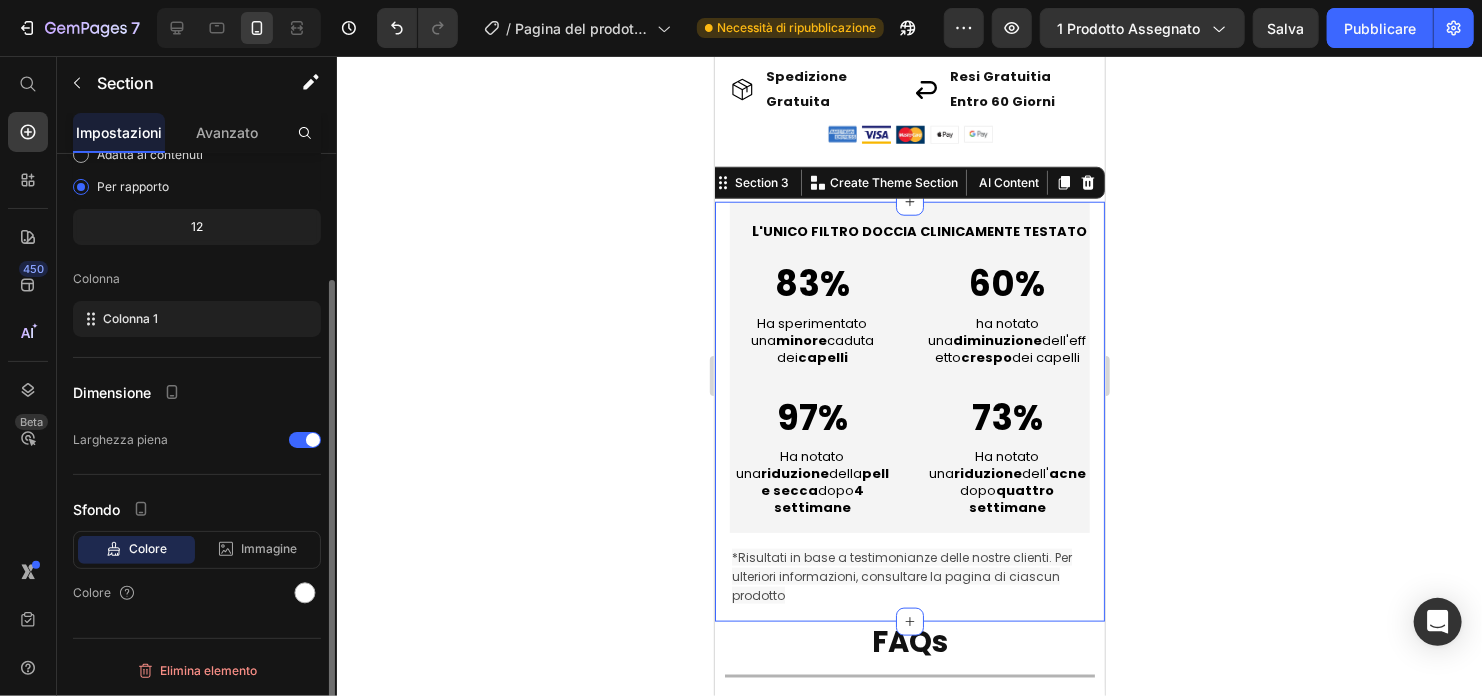 scroll, scrollTop: 0, scrollLeft: 0, axis: both 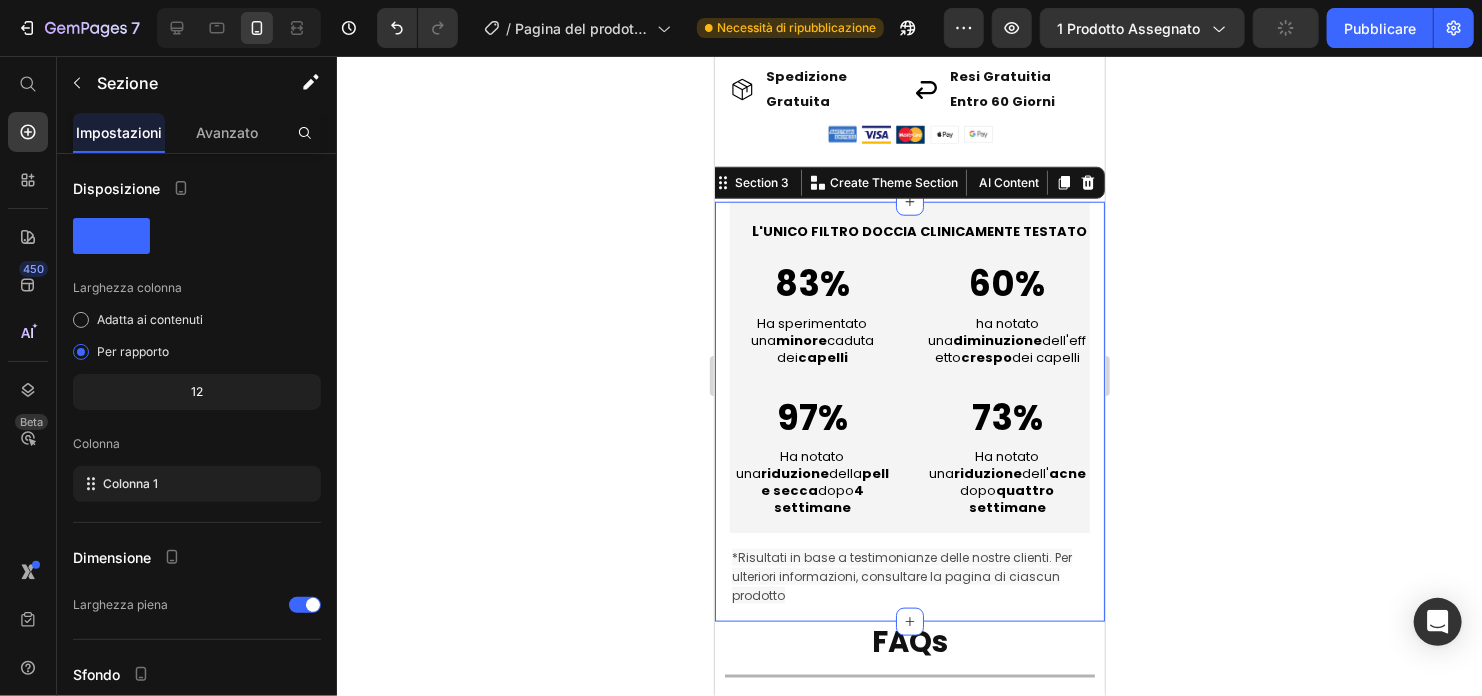 click on "83% Text Block Ha sperimentato una  minore  caduta dei  capelli Text Block" at bounding box center (811, 312) 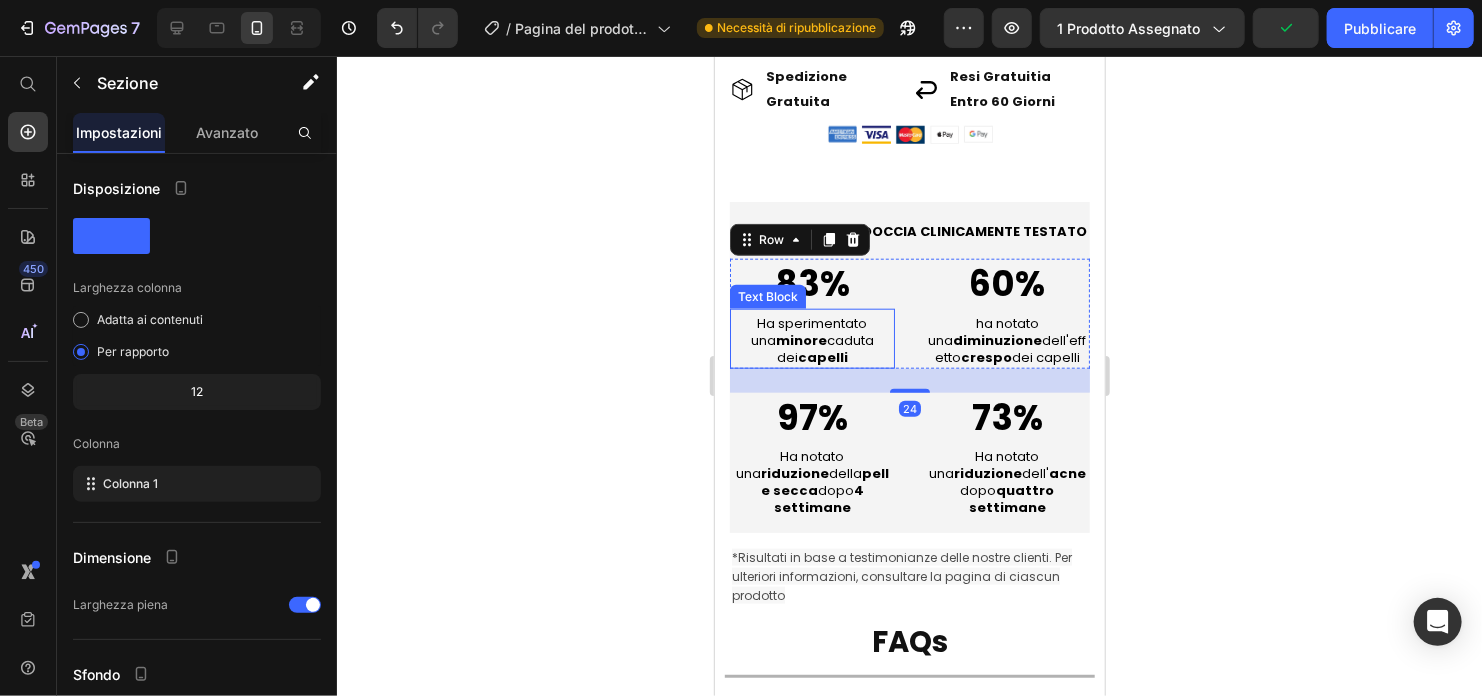 click on "*Risultati in base a testimonianze delle nostre clienti. Per ulteriori informazioni, consultare la pagina di ciascun prodotto Text Block L 'UNICO FILTRO DOCCIA CLINICAMENTE TESTATO Heading 83% Text Block Ha sperimentato una  minore  caduta dei  capelli Text Block 60% Text Block ha notato una  diminuzione  dell'effetto  crespo  dei capelli  Text Block Row   24 97% Text Block Ha notato una  riduzione  della  pelle secca  dopo  4 settimane Text Block 73% Text Block Ha notato una  riduzione  dell' acne  dopo  quattro settimane Text Block Row Row Row Section 3" at bounding box center [909, 411] 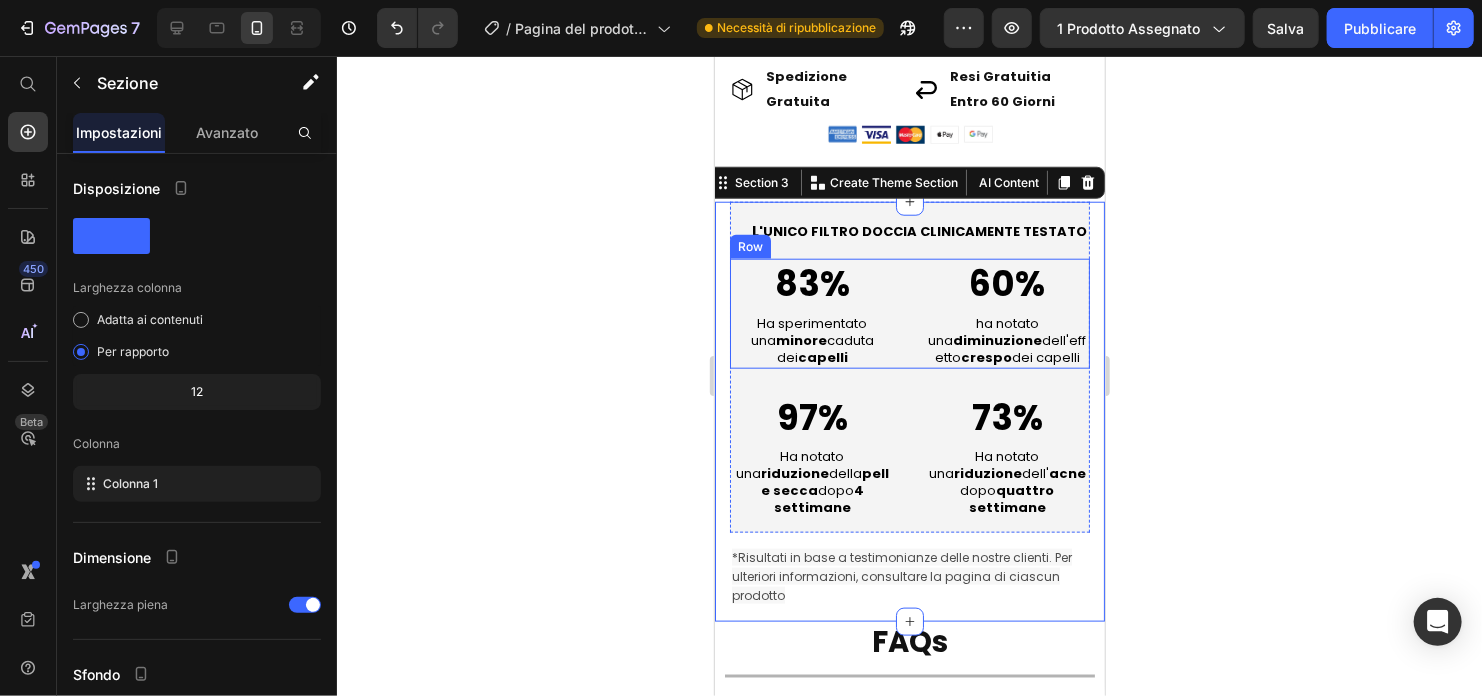 click on "83% Text Block Ha sperimentato una  minore  caduta dei  capelli Text Block" at bounding box center [811, 312] 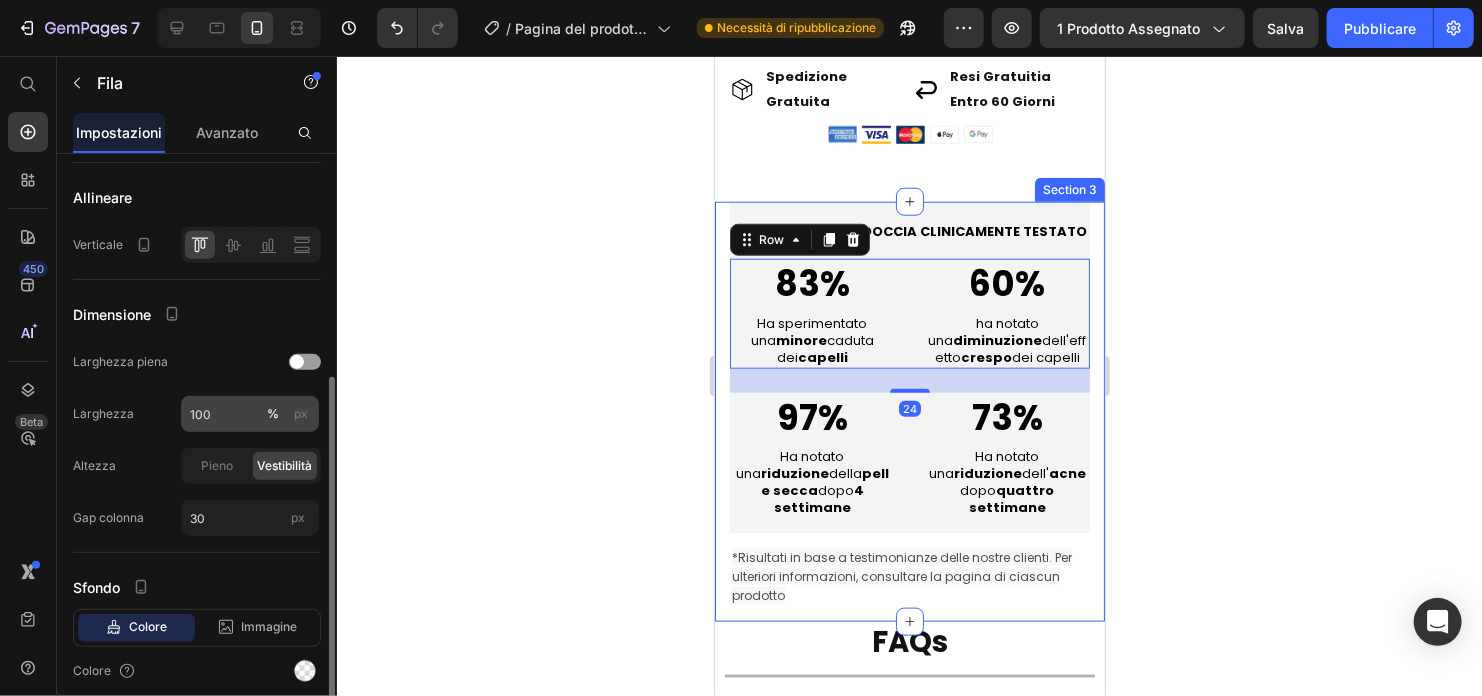 scroll, scrollTop: 476, scrollLeft: 0, axis: vertical 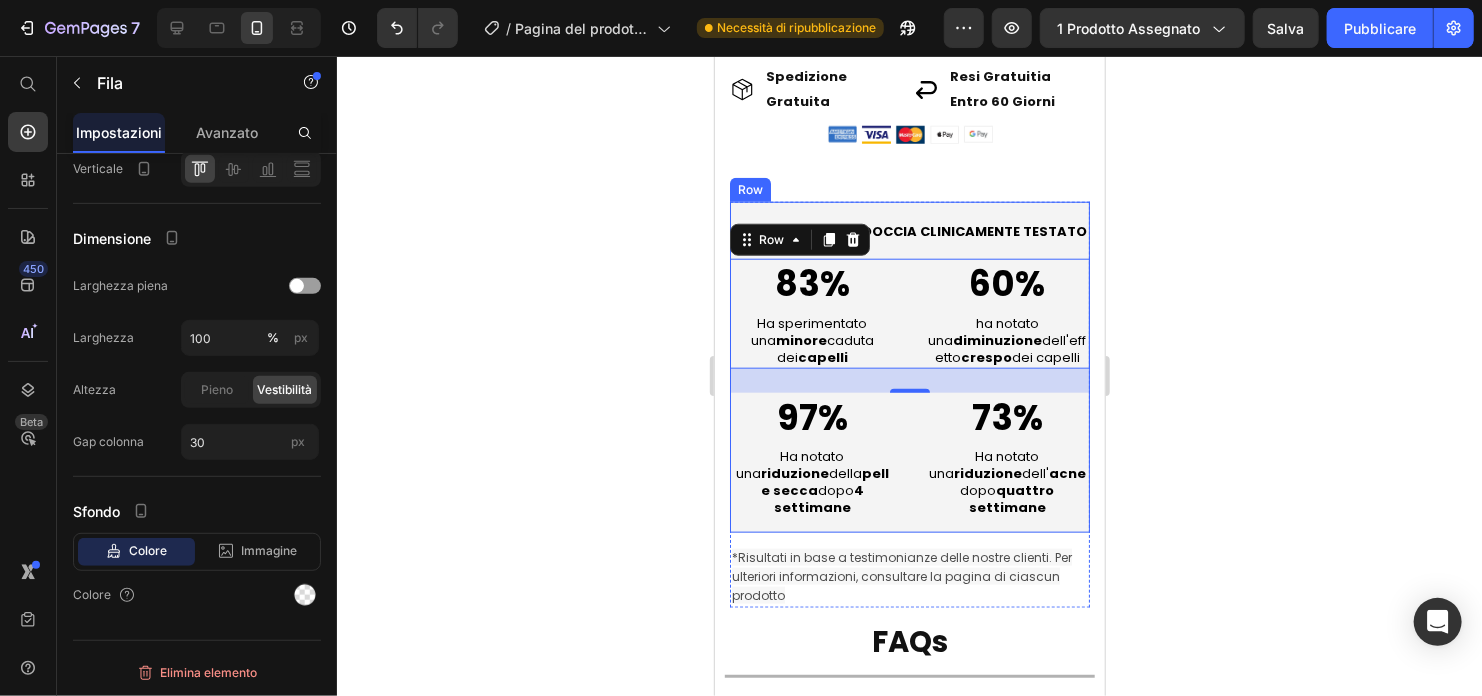 click on "L 'UNICO FILTRO DOCCIA CLINICAMENTE TESTATO Heading 83% Text Block Ha sperimentato una  minore  caduta dei  capelli Text Block 60% Text Block ha notato una  diminuzione  dell'effetto  crespo  dei capelli  Text Block Row   24 97% Text Block Ha notato una  riduzione  della  pelle secca  dopo  4 settimane Text Block 73% Text Block Ha notato una  riduzione  dell' acne  dopo  quattro settimane Text Block Row" at bounding box center (909, 366) 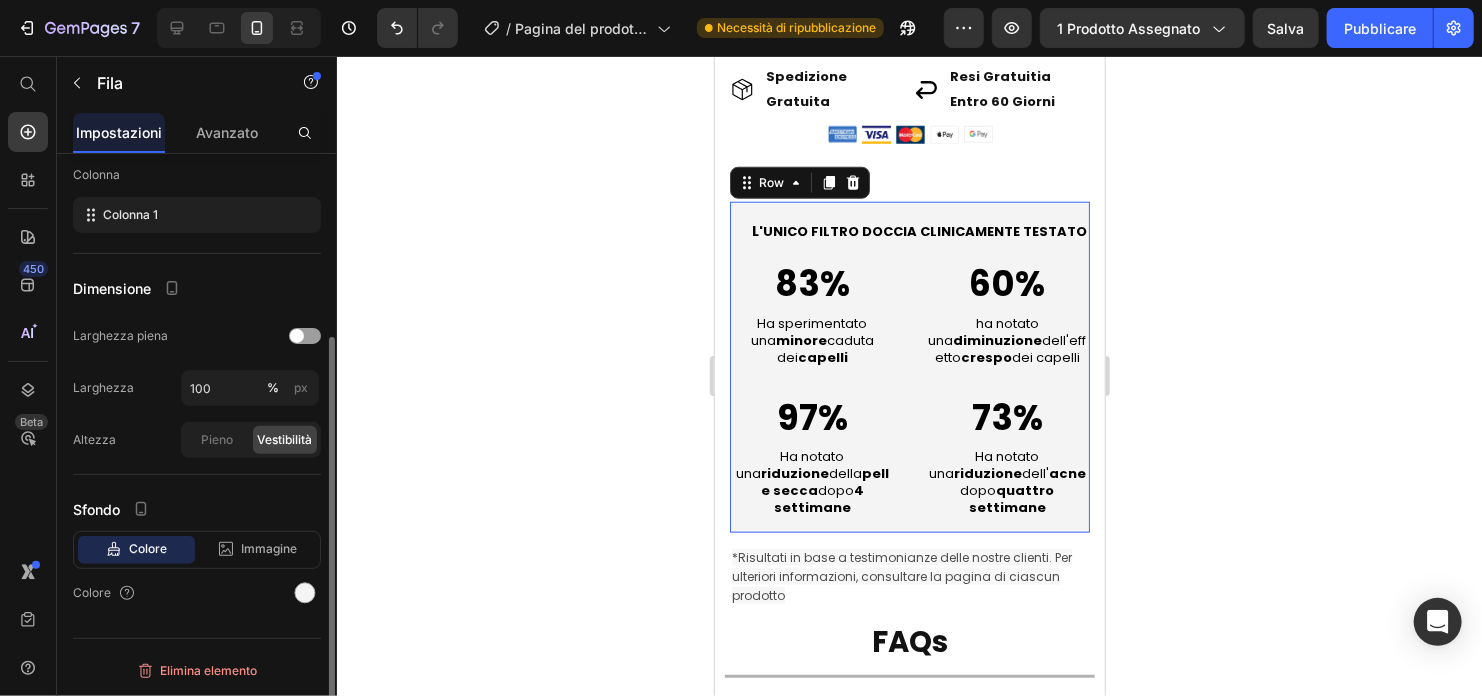 scroll, scrollTop: 267, scrollLeft: 0, axis: vertical 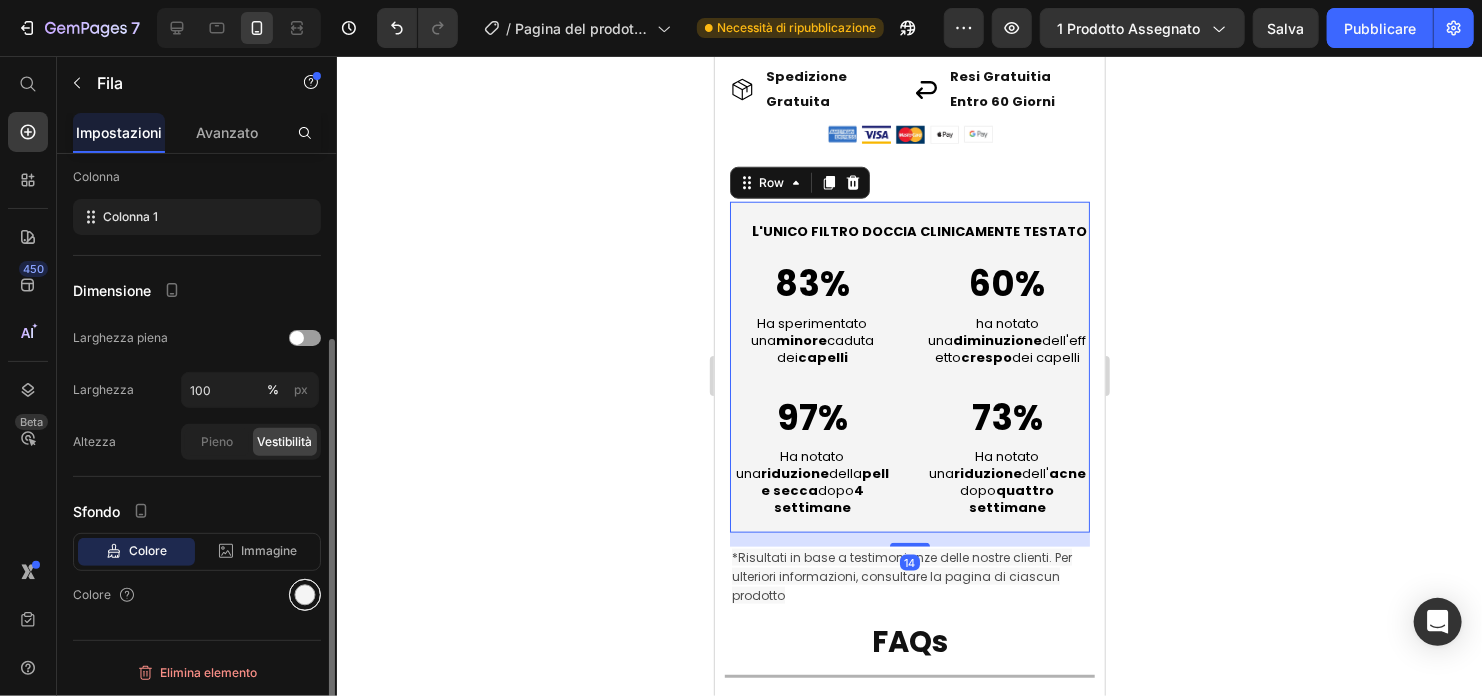 click at bounding box center [305, 595] 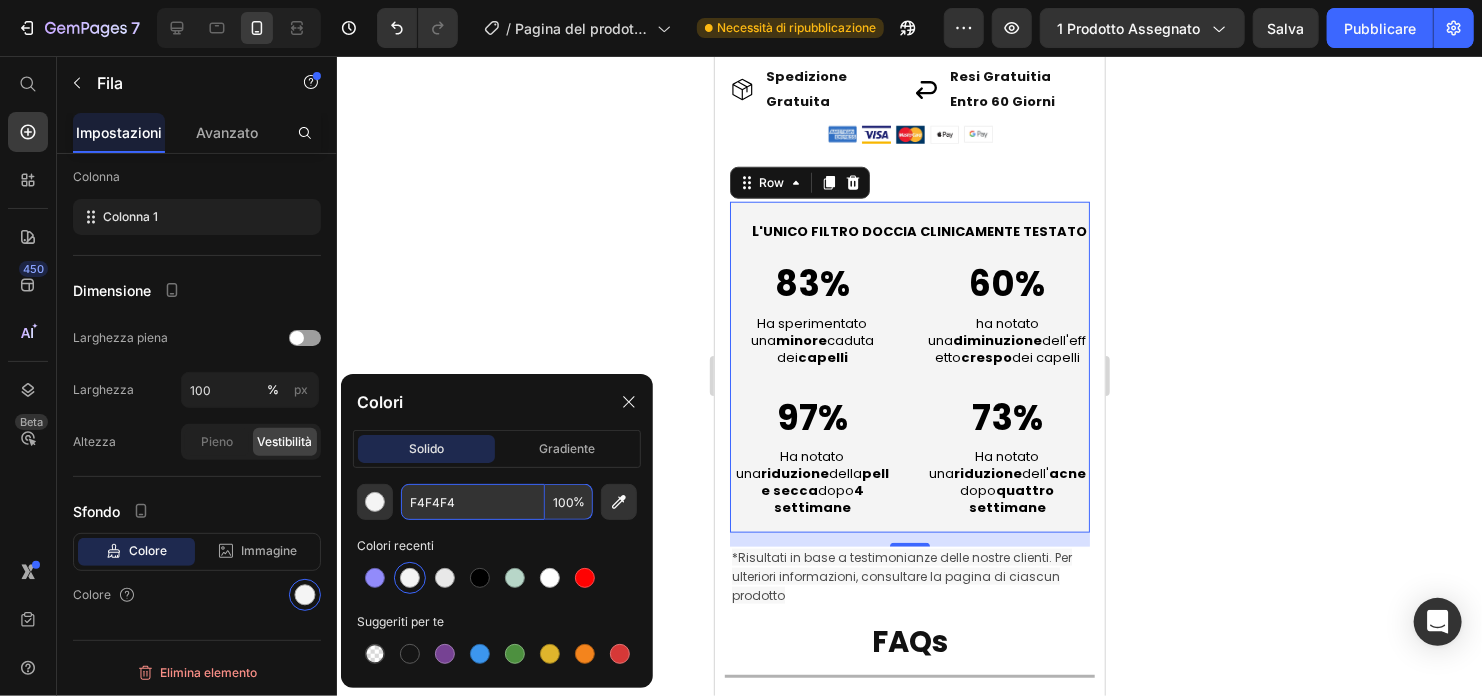 click on "F4F4F4" at bounding box center (473, 502) 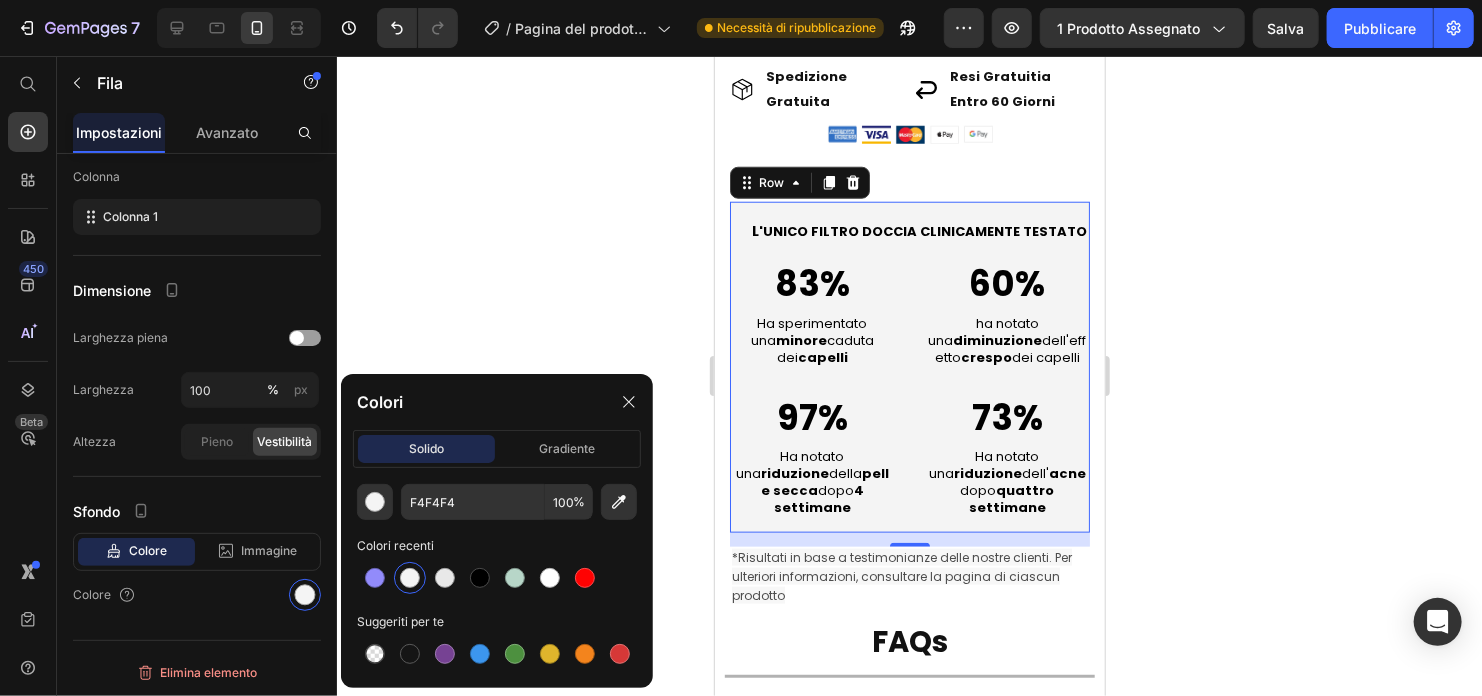 click on "solido gradiente" 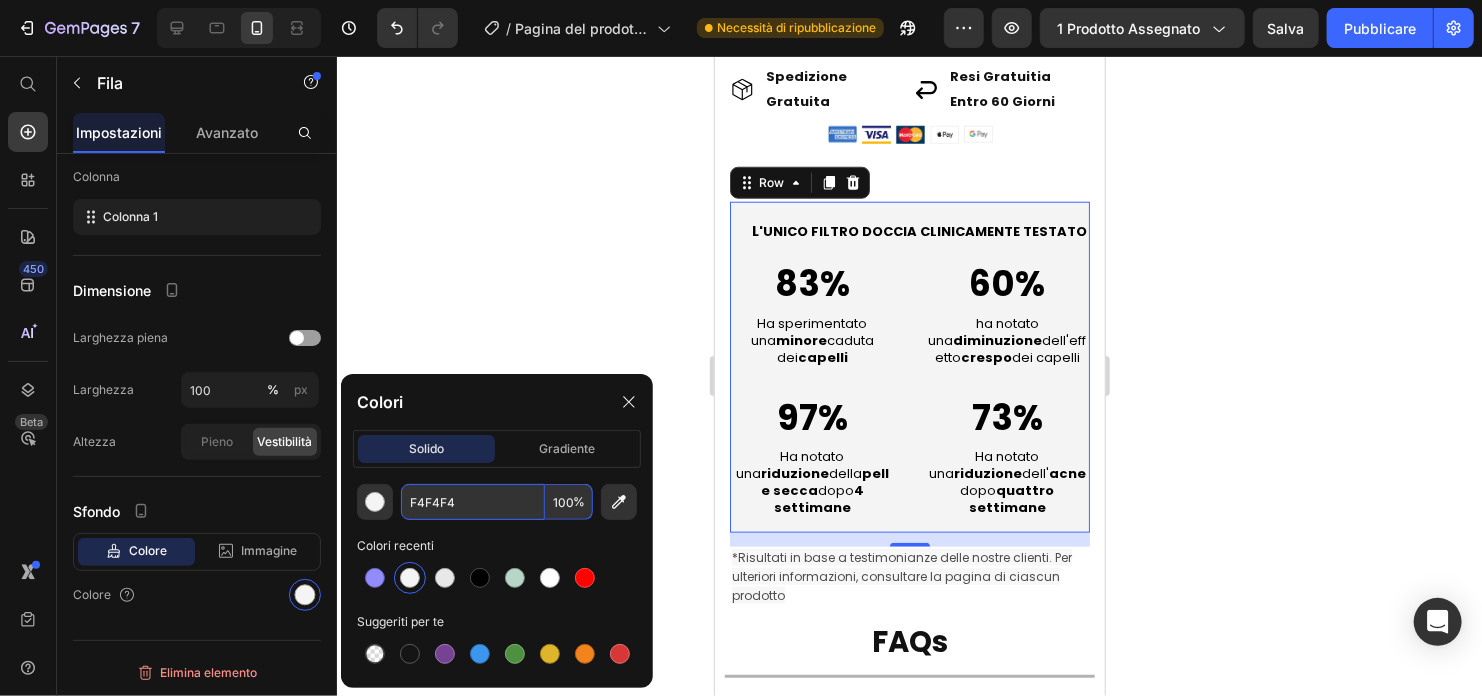 click on "F4F4F4" at bounding box center [473, 502] 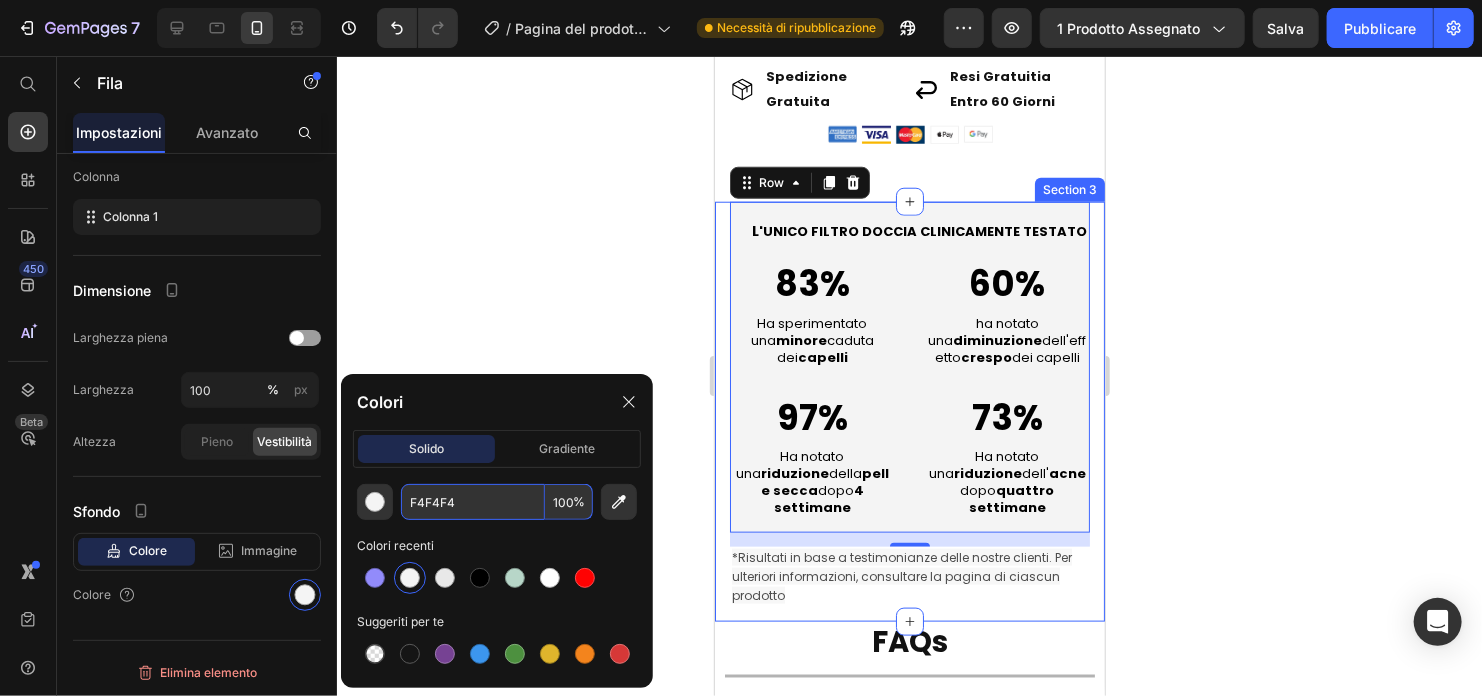 click on "*Risultati in base a testimonianze delle nostre clienti. Per ulteriori informazioni, consultare la pagina di ciascun prodotto Text Block L 'UNICO FILTRO DOCCIA CLINICAMENTE TESTATO Heading 83% Text Block Ha sperimentato una  minore  caduta dei  capelli Text Block 60% Text Block ha notato una  diminuzione  dell'effetto  crespo  dei capelli  Text Block Row 97% Text Block Ha notato una  riduzione  della  pelle secca  dopo  4 settimane Text Block 73% Text Block Ha notato una  riduzione  dell' acne  dopo  quattro settimane Text Block Row Row   14 Row Section 3" at bounding box center [909, 411] 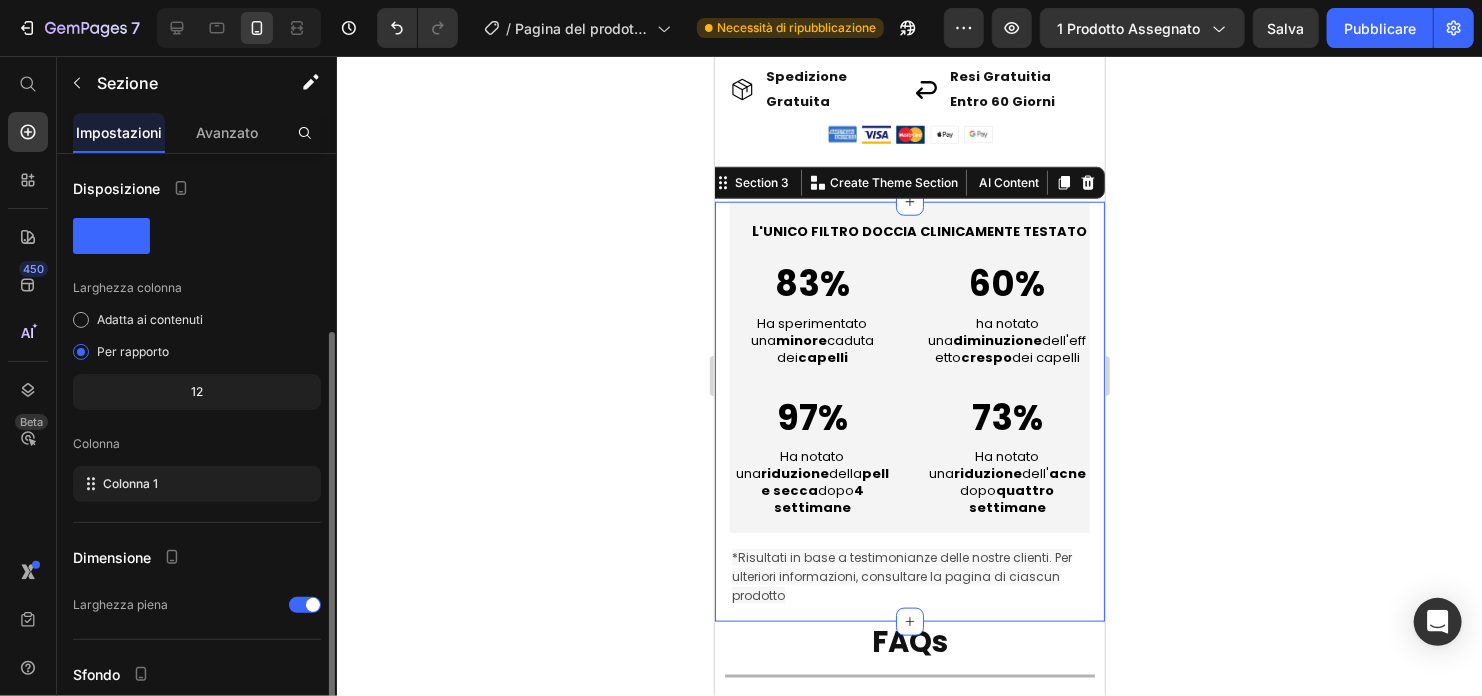 scroll, scrollTop: 163, scrollLeft: 0, axis: vertical 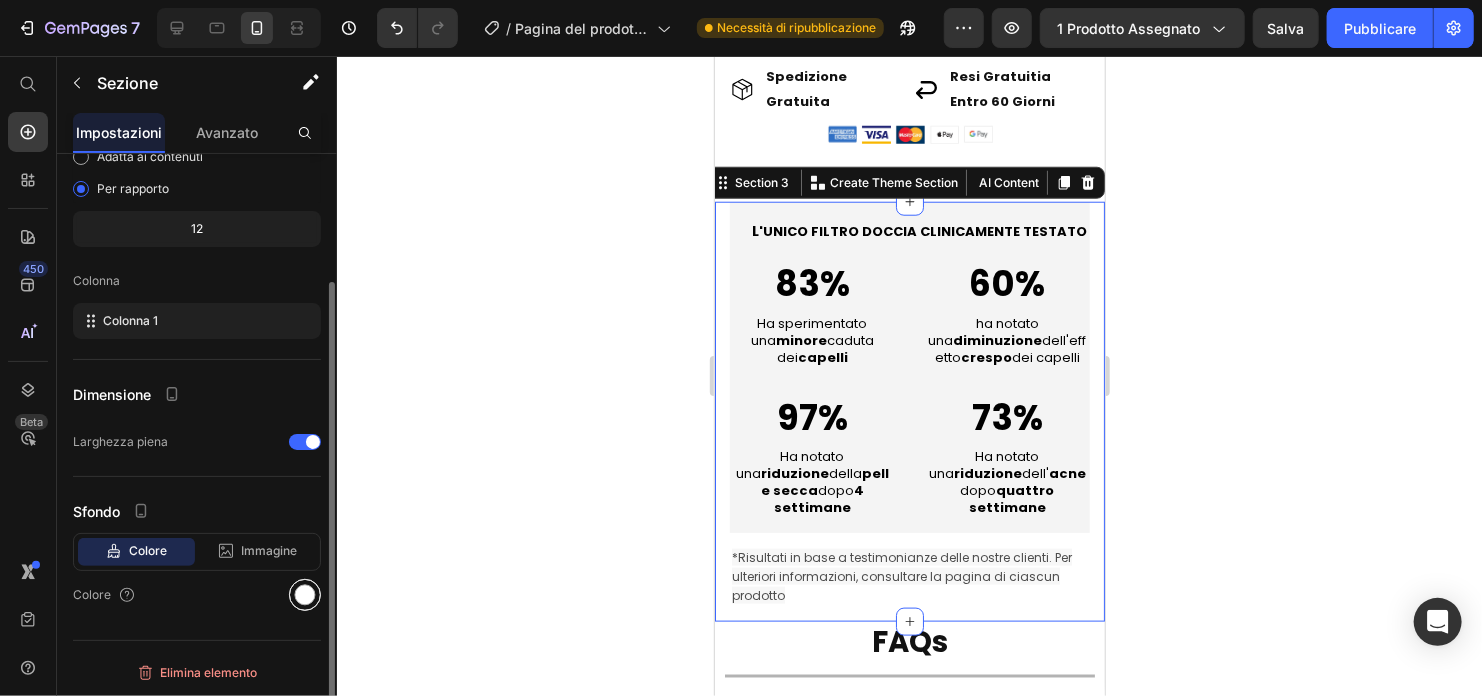 click at bounding box center (305, 595) 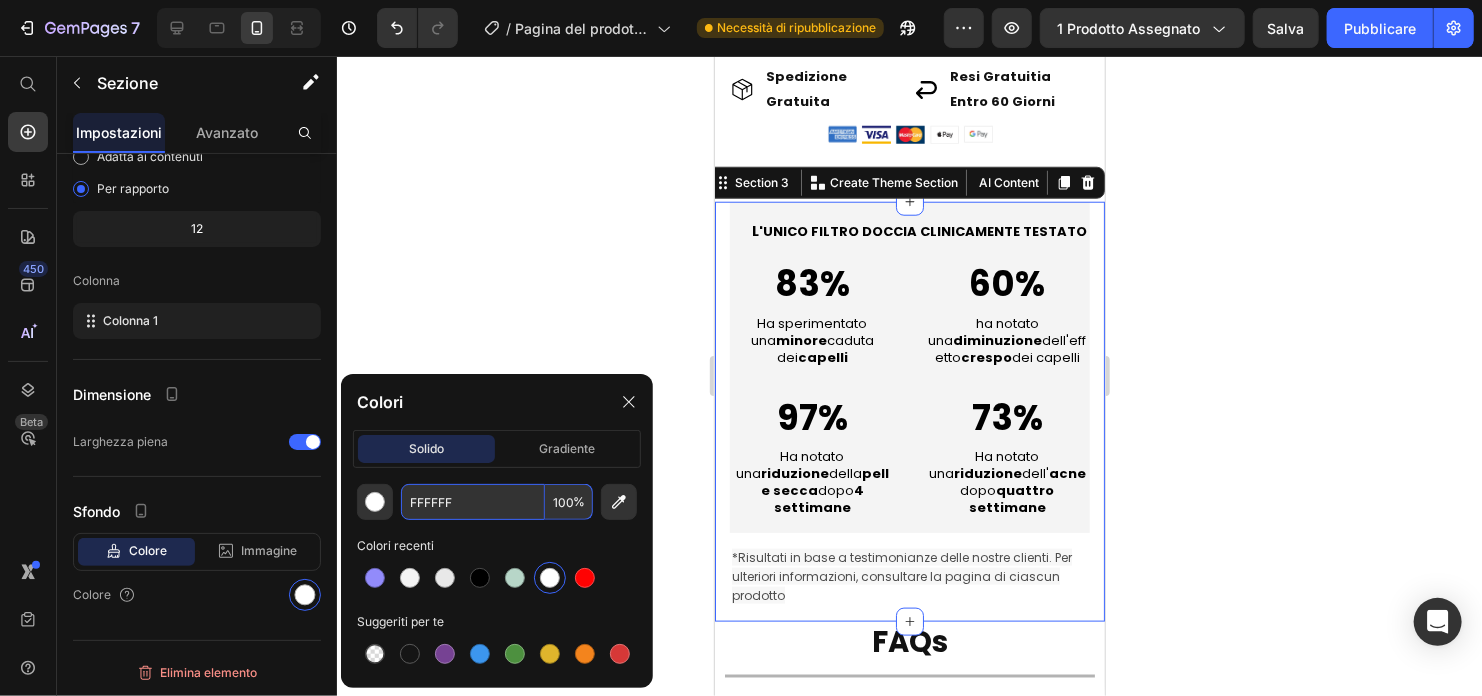 click on "FFFFFF" at bounding box center [473, 502] 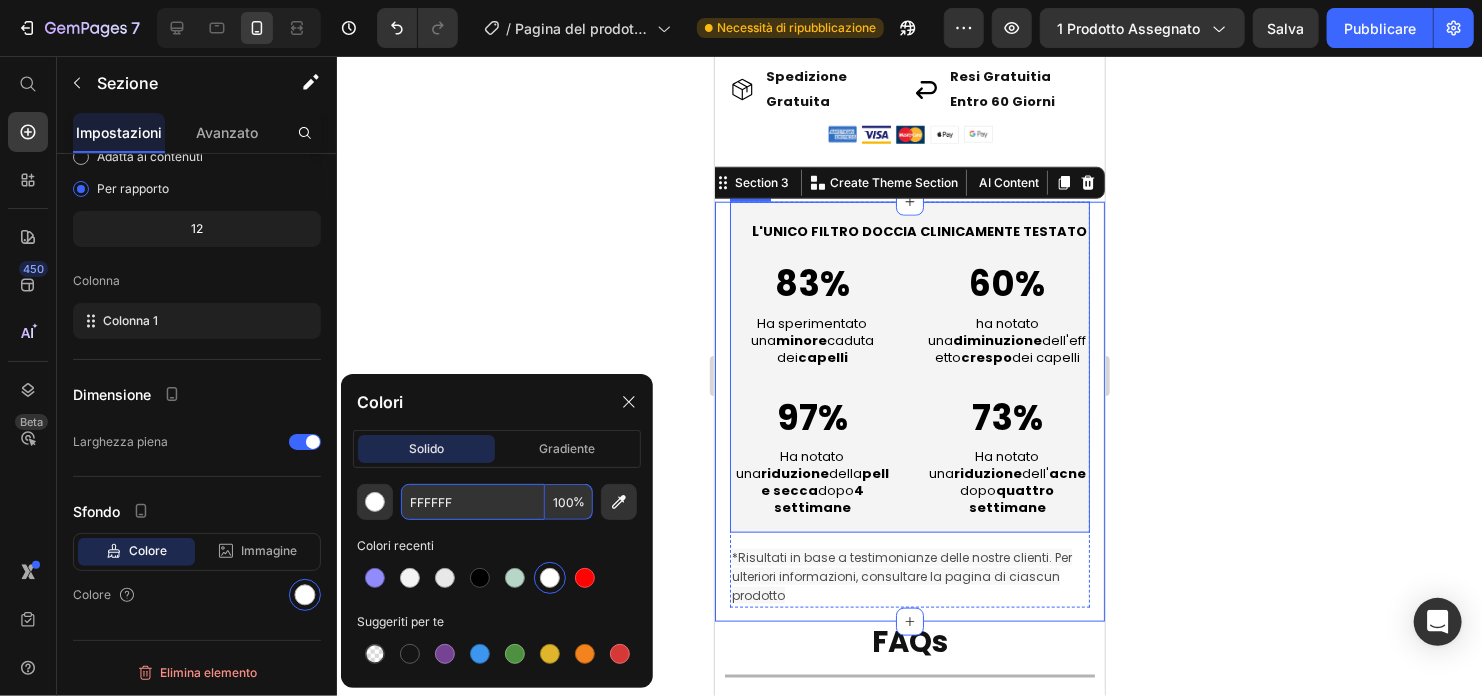 click on "L 'UNICO FILTRO DOCCIA CLINICAMENTE TESTATO Heading 83% Text Block Ha sperimentato una  minore  caduta dei  capelli Text Block 60% Text Block ha notato una  diminuzione  dell'effetto  crespo  dei capelli  Text Block Row 97% Text Block Ha notato una  riduzione  della  pelle secca  dopo  4 settimane Text Block 73% Text Block Ha notato una  riduzione  dell' acne  dopo  quattro settimane Text Block Row" at bounding box center (909, 366) 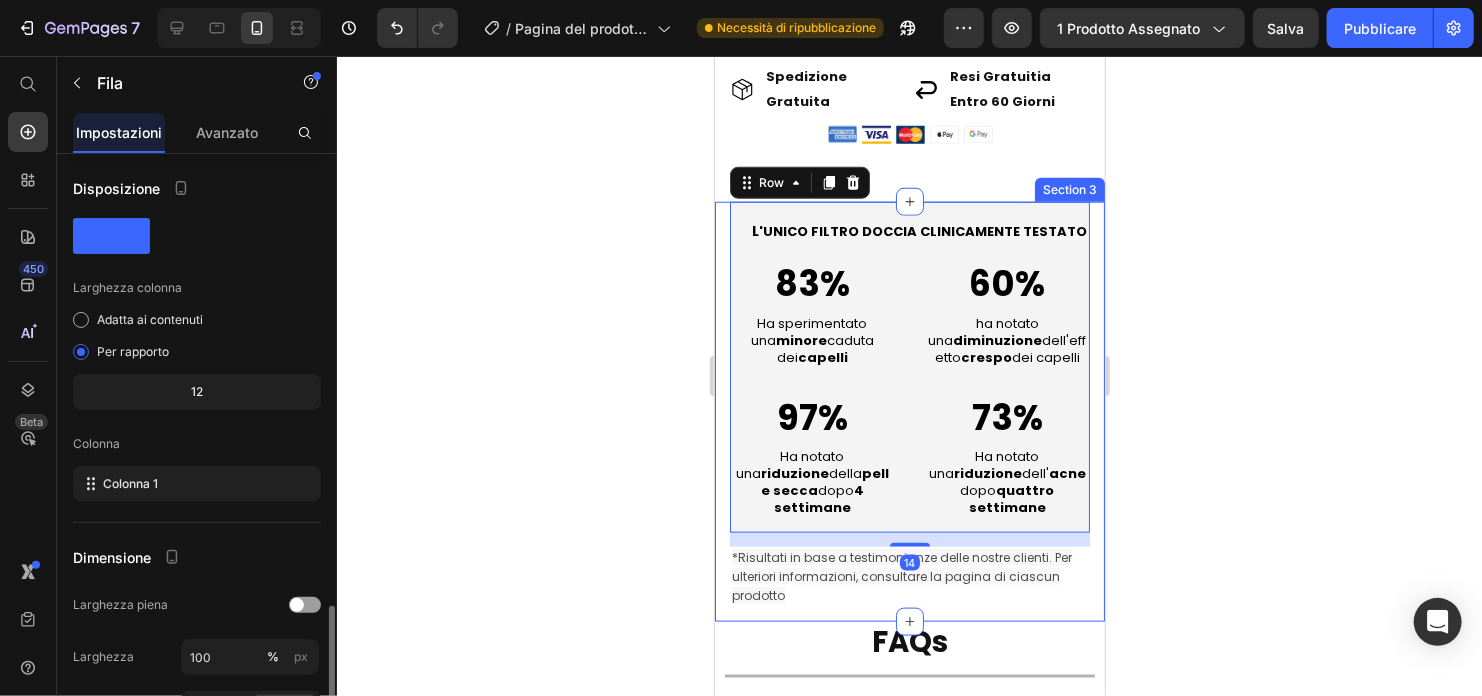 scroll, scrollTop: 267, scrollLeft: 0, axis: vertical 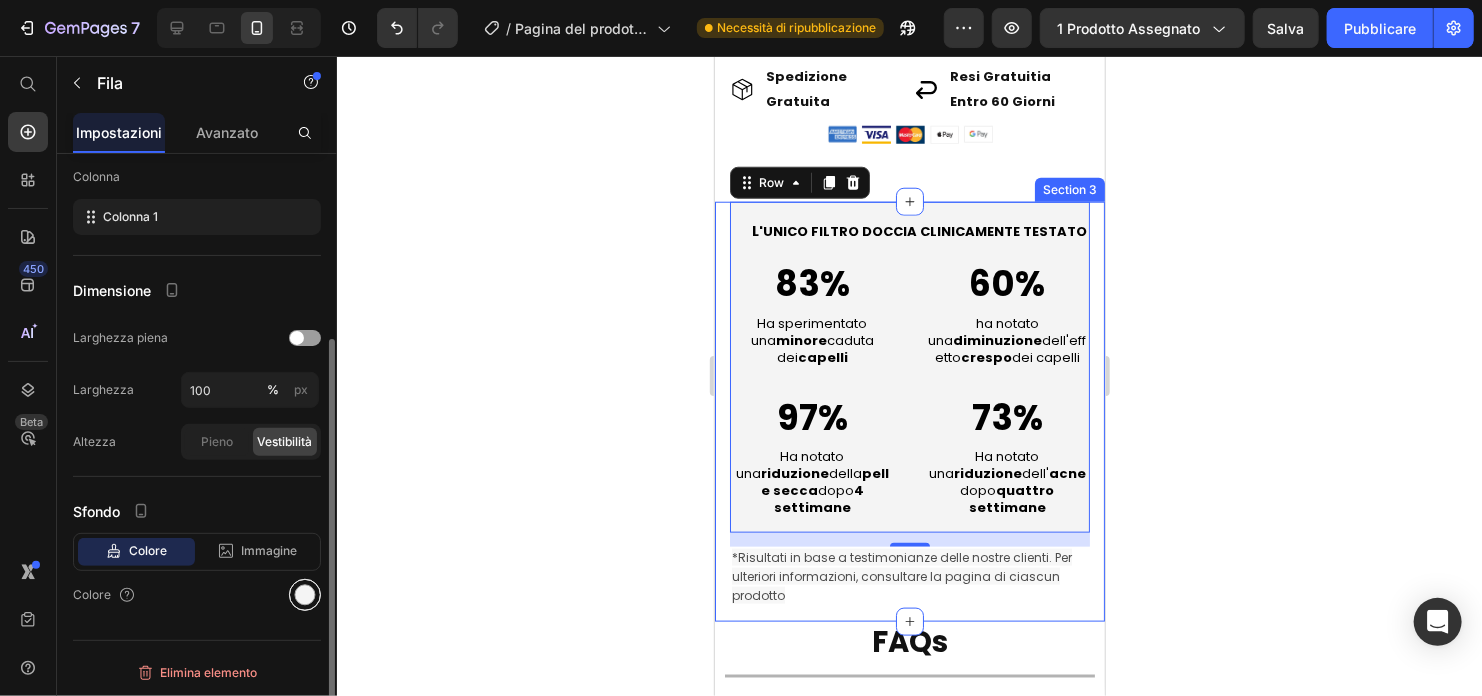 click at bounding box center (305, 595) 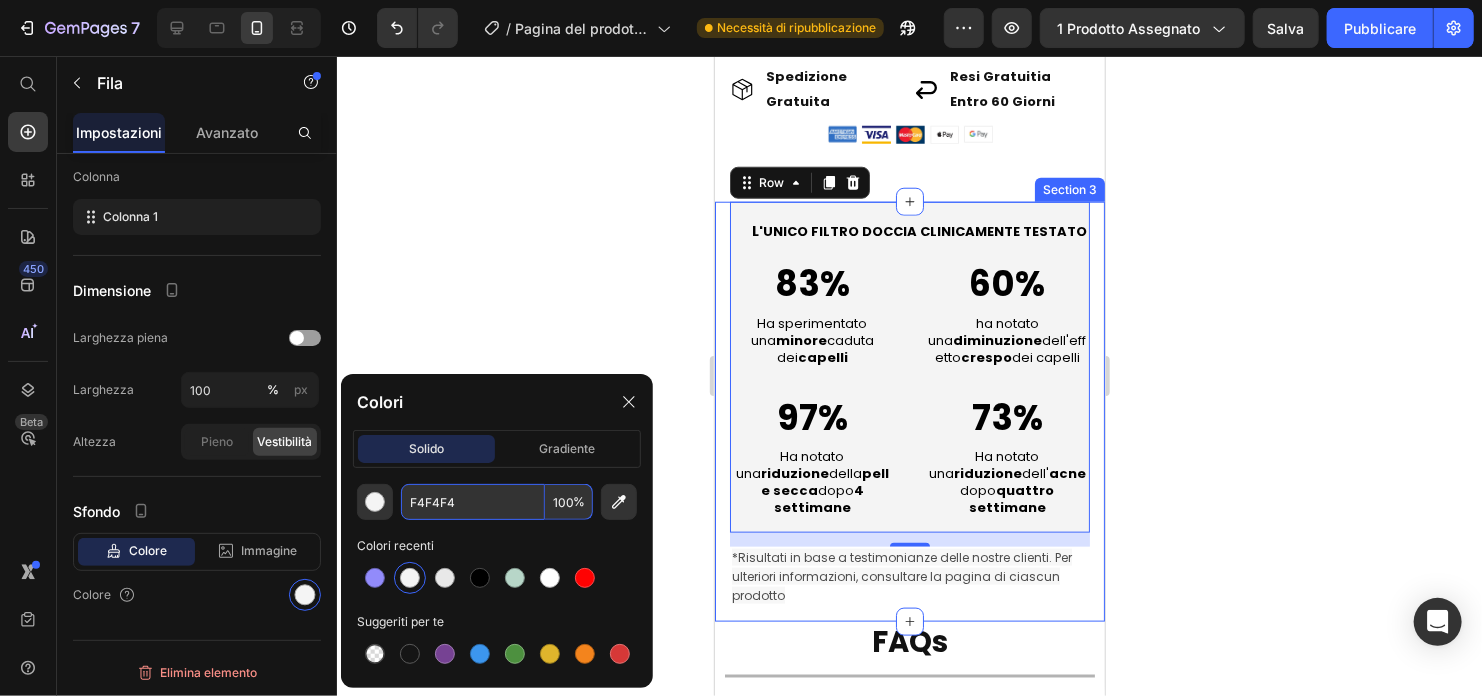 click on "F4F4F4" at bounding box center (473, 502) 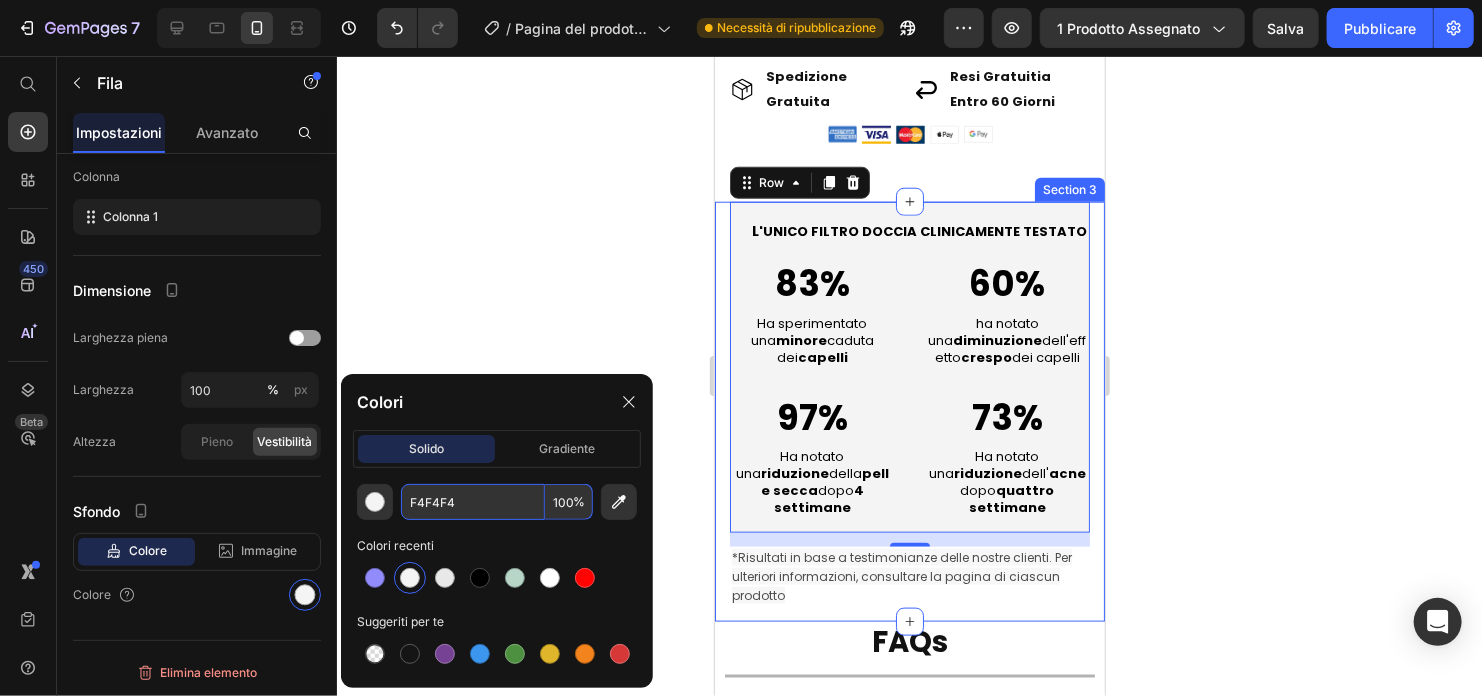 click on "*Risultati in base a testimonianze delle nostre clienti. Per ulteriori informazioni, consultare la pagina di ciascun prodotto Text Block L 'UNICO FILTRO DOCCIA CLINICAMENTE TESTATO Heading 83% Text Block Ha sperimentato una  minore  caduta dei  capelli Text Block 60% Text Block ha notato una  diminuzione  dell'effetto  crespo  dei capelli  Text Block Row 97% Text Block Ha notato una  riduzione  della  pelle secca  dopo  4 settimane Text Block 73% Text Block Ha notato una  riduzione  dell' acne  dopo  quattro settimane Text Block Row Row   14 Row Section 3" at bounding box center [909, 411] 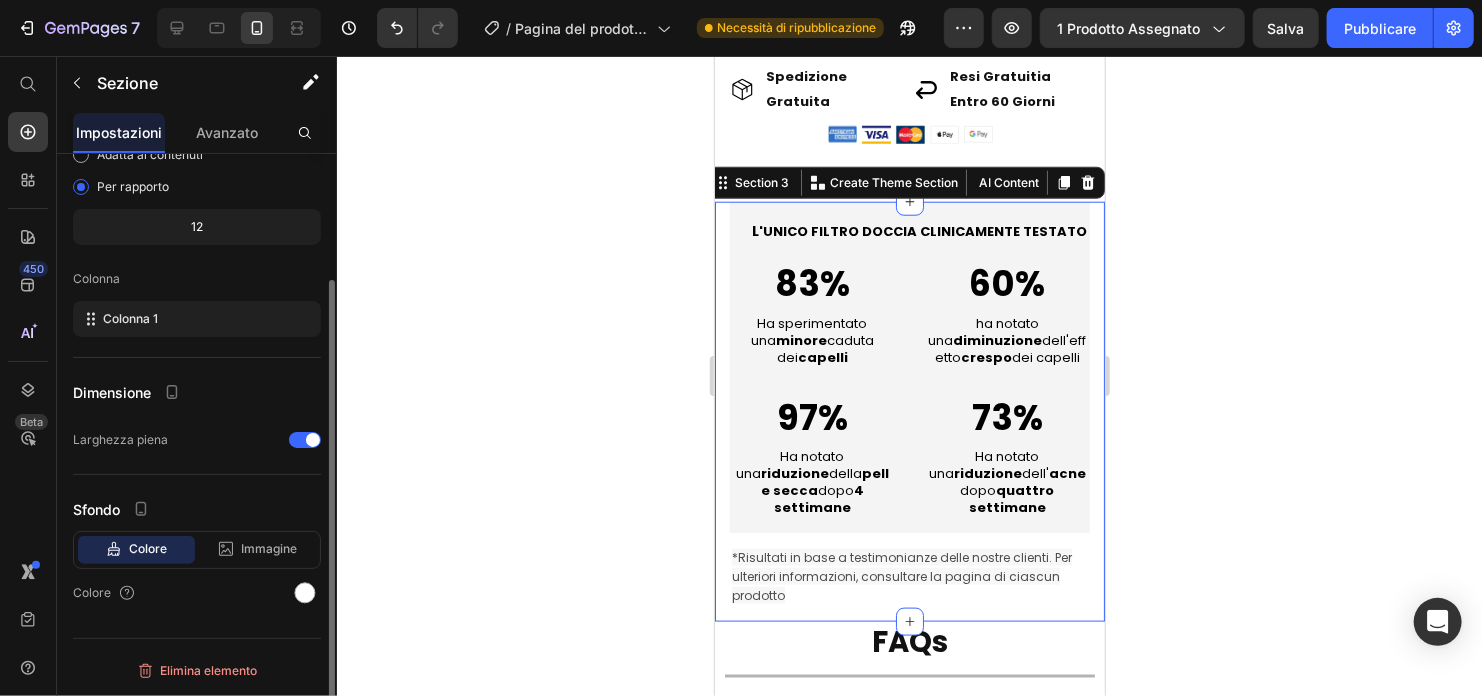 scroll, scrollTop: 0, scrollLeft: 0, axis: both 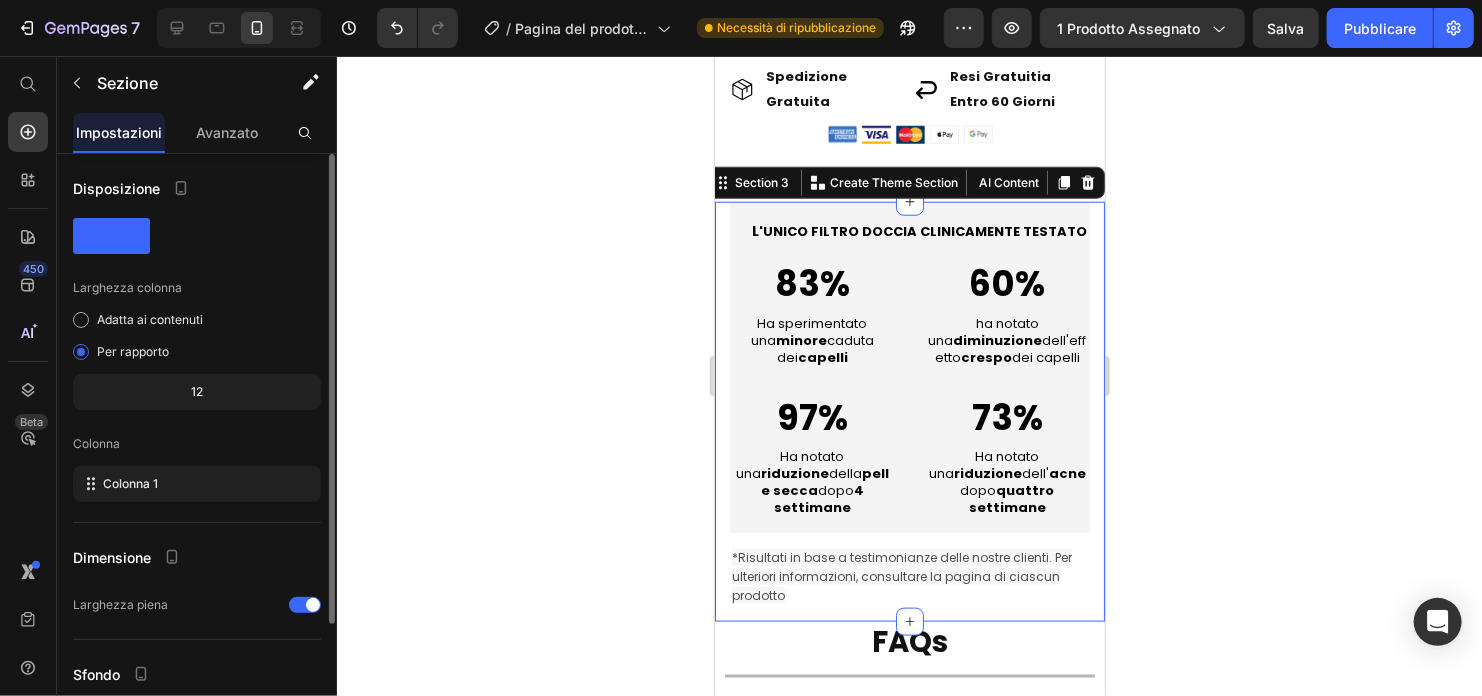click on "*Risultati in base a testimonianze delle nostre clienti. Per ulteriori informazioni, consultare la pagina di ciascun prodotto Text Block L 'UNICO FILTRO DOCCIA CLINICAMENTE TESTATO Heading 83% Text Block Ha sperimentato una  minore  caduta dei  capelli Text Block 60% Text Block ha notato una  diminuzione  dell'effetto  crespo  dei capelli  Text Block Row 97% Text Block Ha notato una  riduzione  della  pelle secca  dopo  4 settimane Text Block 73% Text Block Ha notato una  riduzione  dell' acne  dopo  quattro settimane Text Block Row Row Row Section 3   Create Theme Section AI Content Write with GemAI What would you like to describe here? Tone and Voice Persuasive Product Depilatore Firmelià™ Show more Generate" at bounding box center (909, 411) 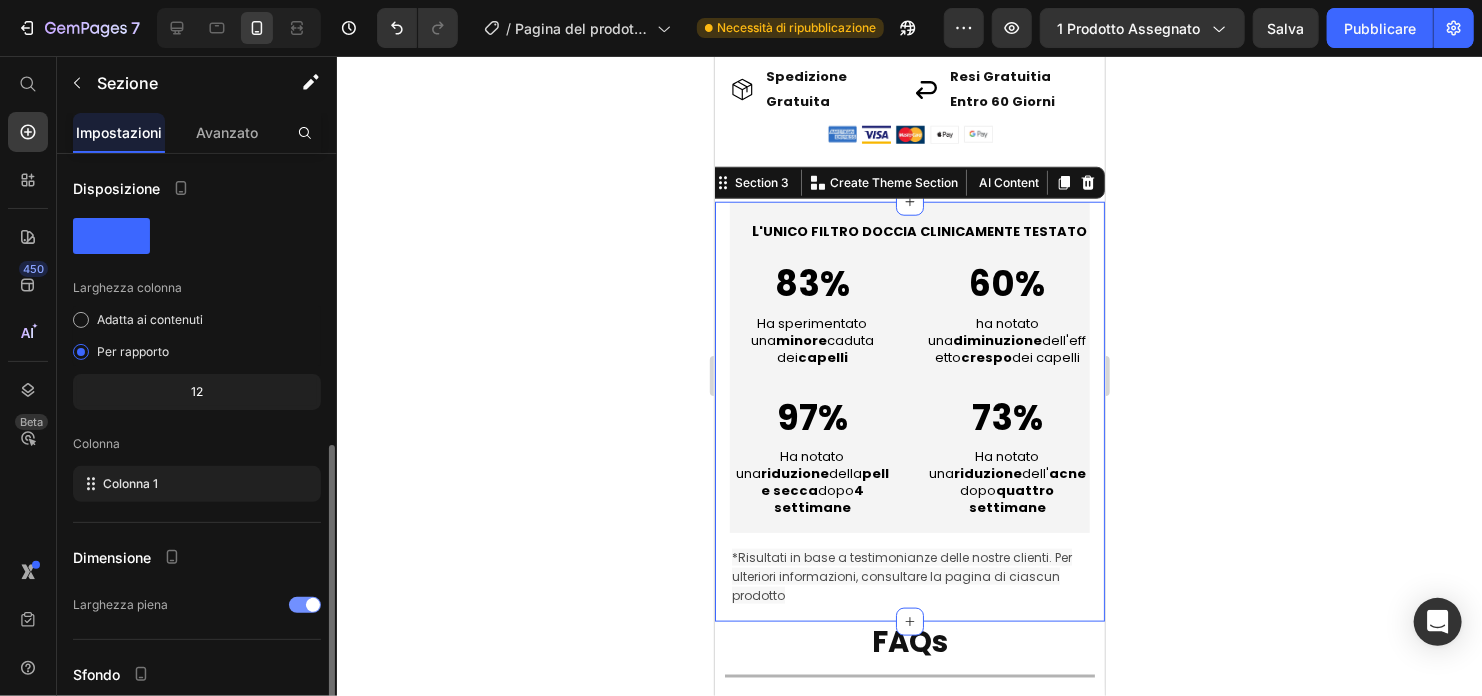 scroll, scrollTop: 163, scrollLeft: 0, axis: vertical 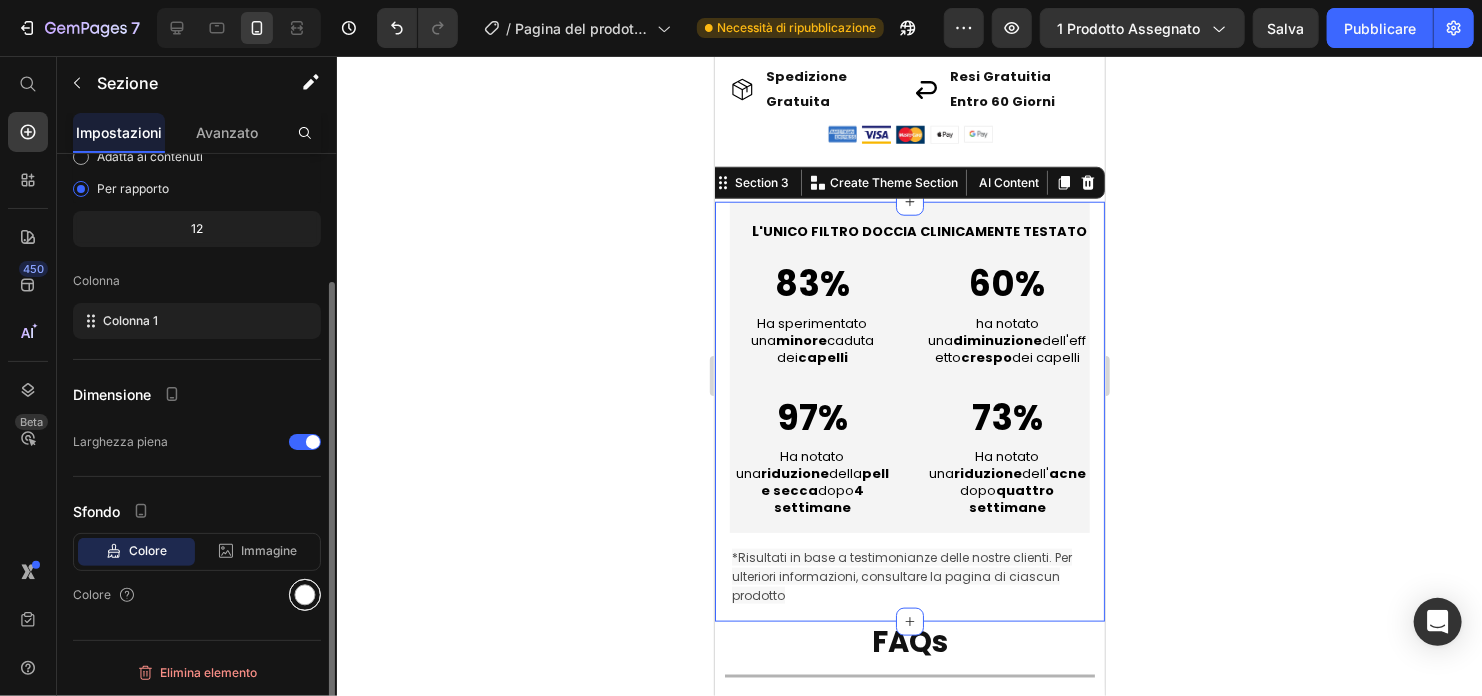 click at bounding box center (305, 595) 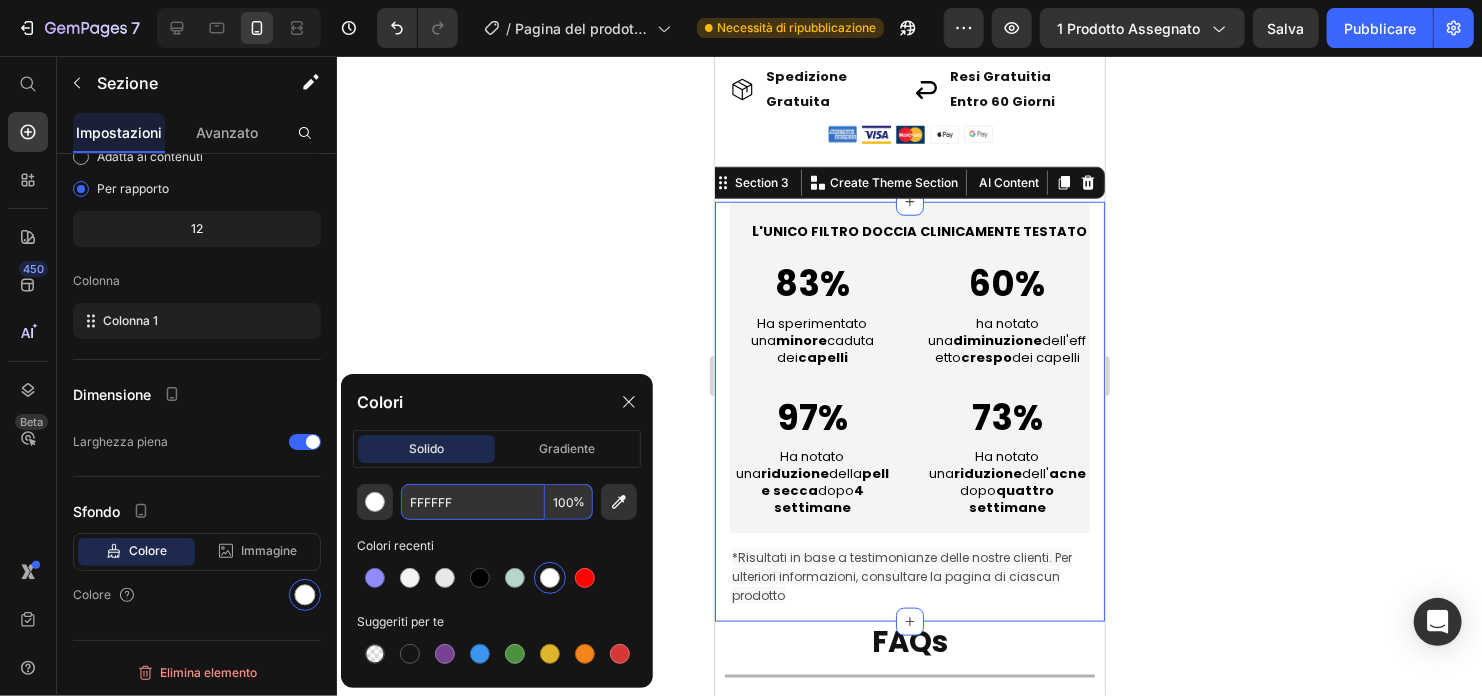 click on "FFFFFF" at bounding box center [473, 502] 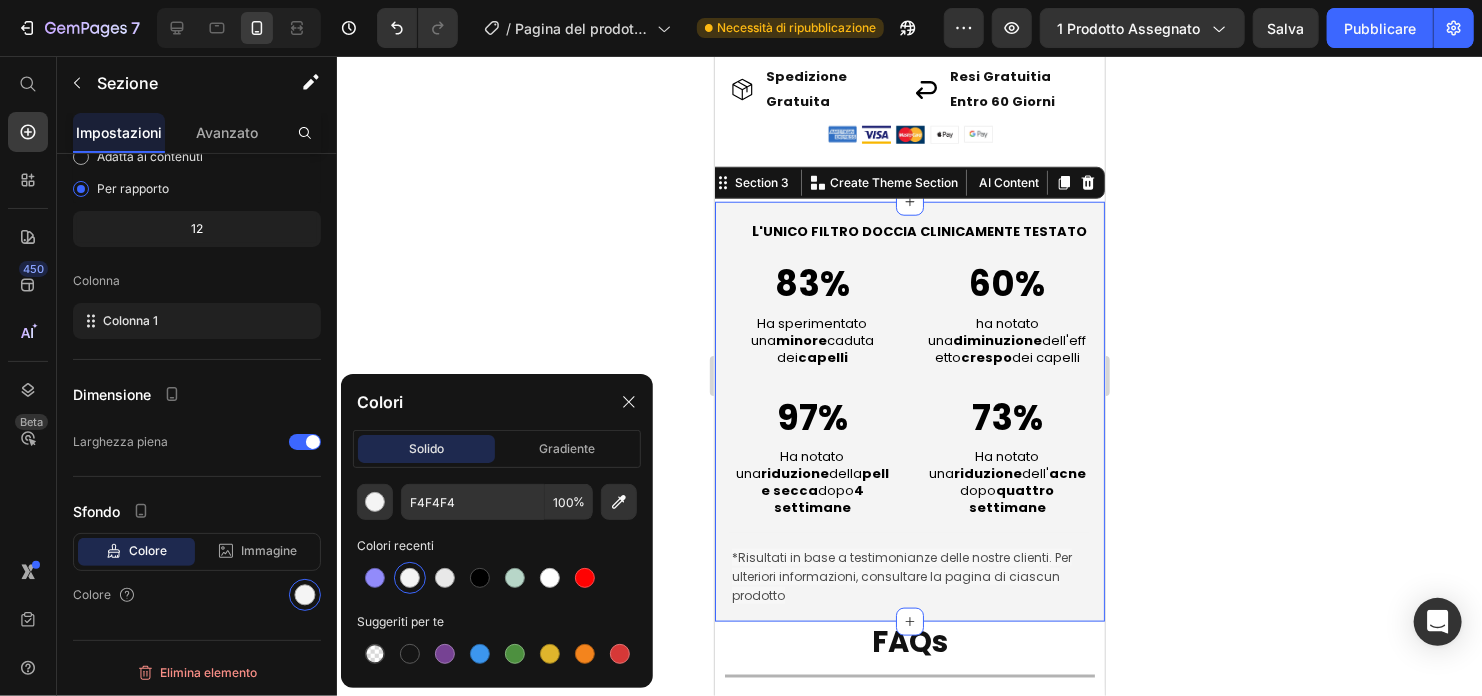 click 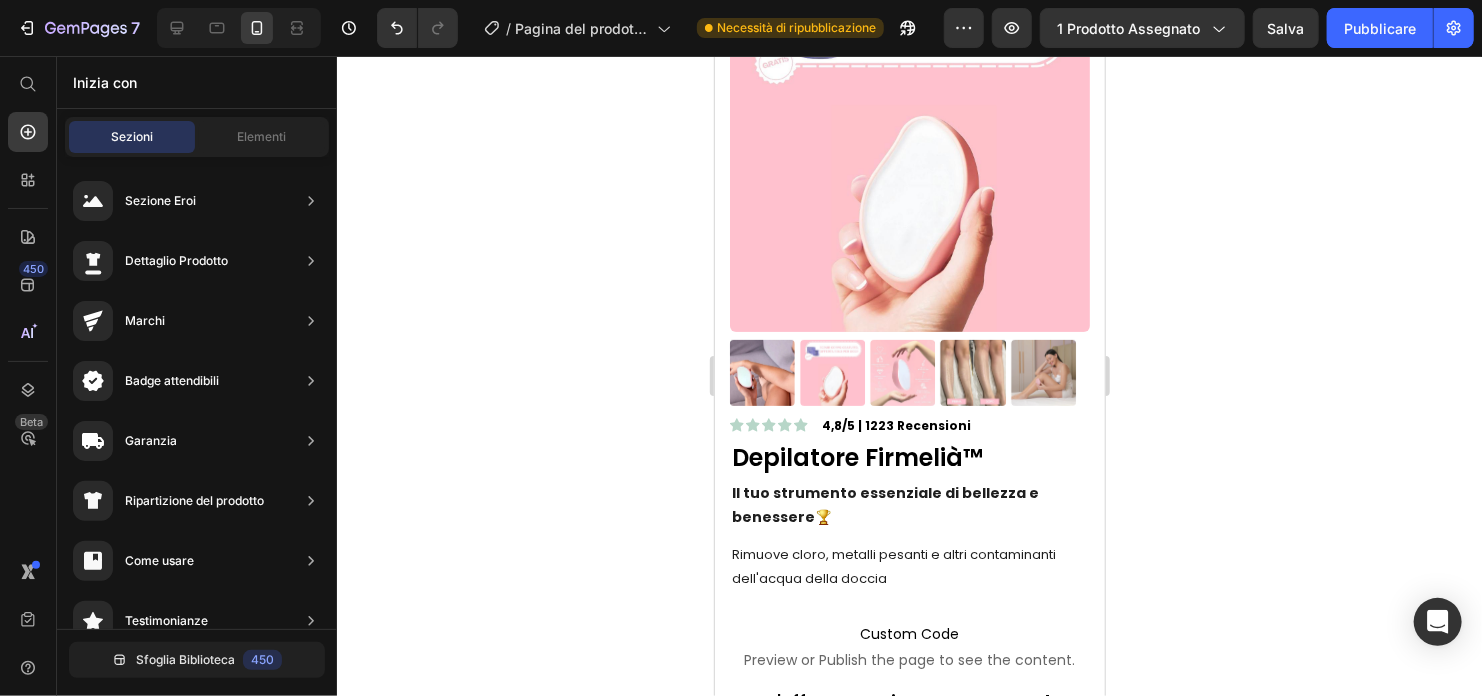 scroll, scrollTop: 0, scrollLeft: 0, axis: both 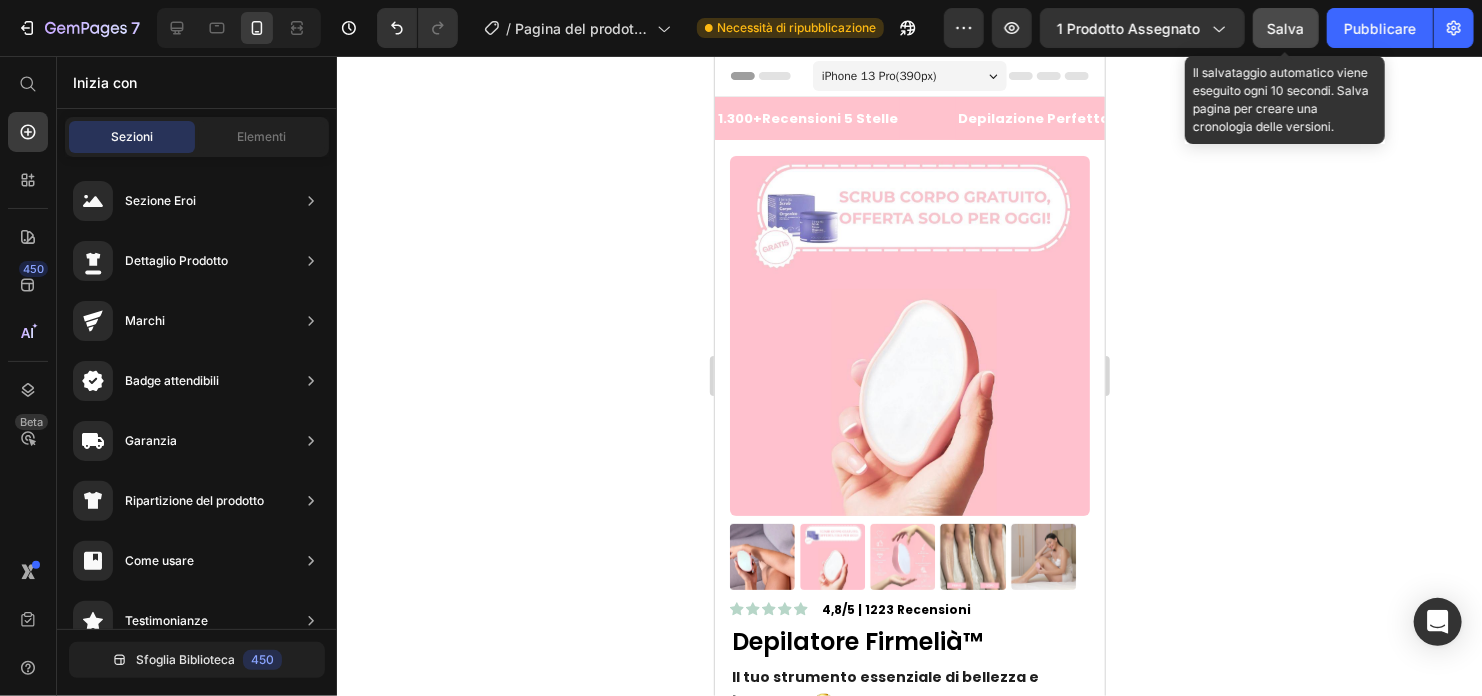 click on "Salva" 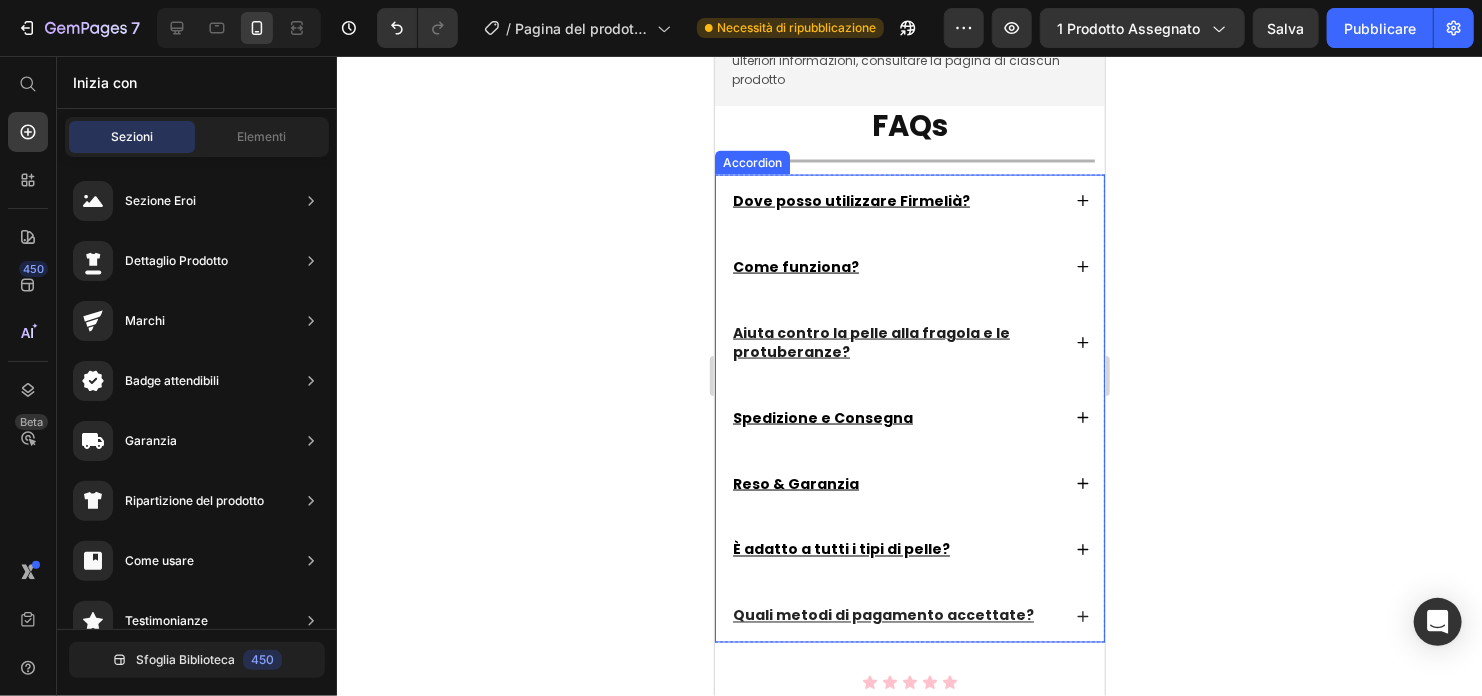 scroll, scrollTop: 1800, scrollLeft: 0, axis: vertical 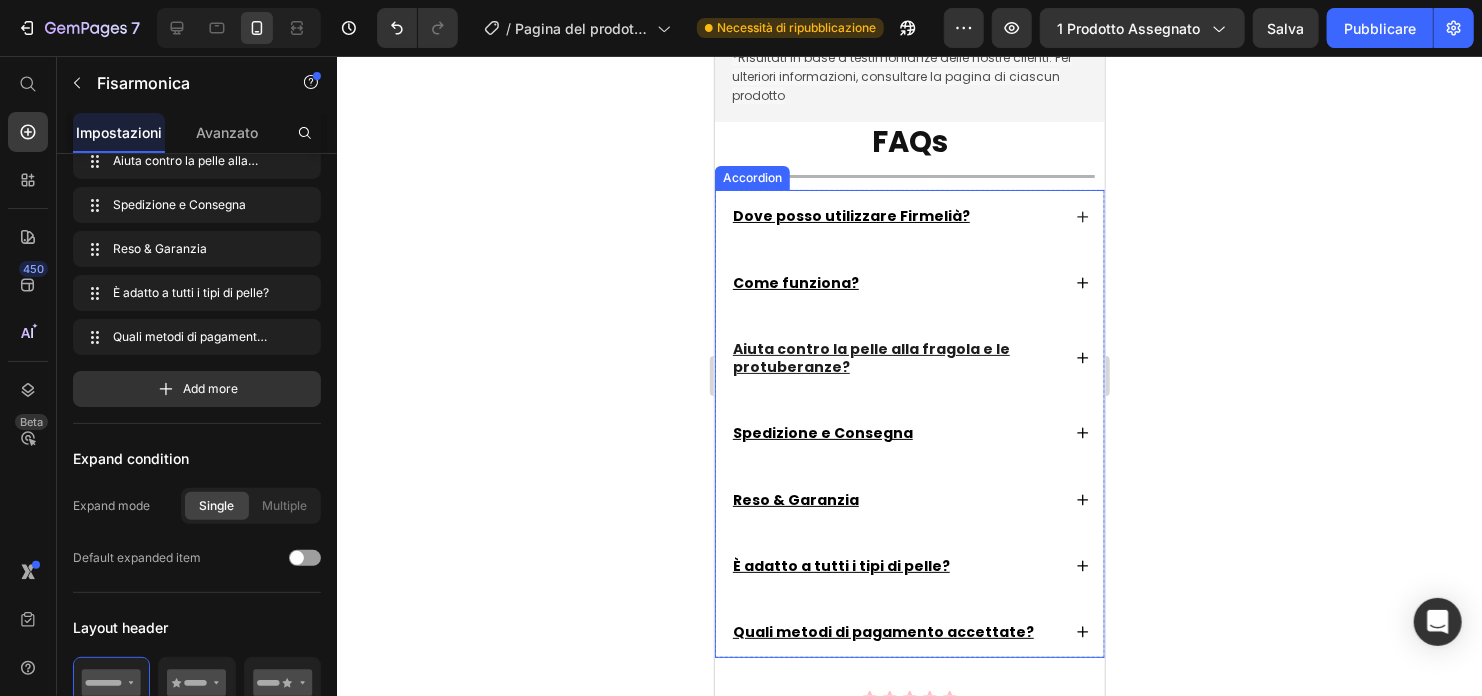 click on "Dove posso utilizzare Firmelià?" at bounding box center [909, 215] 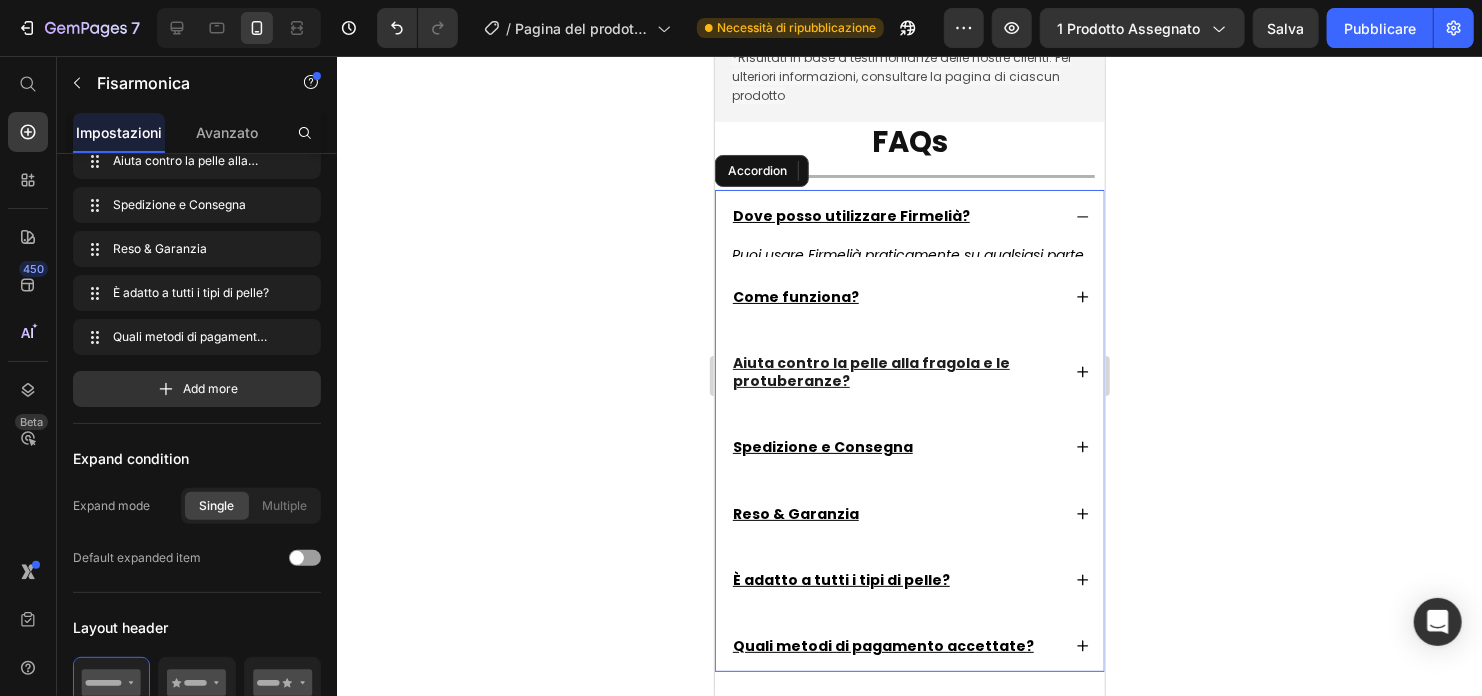 click on "Dove posso utilizzare Firmelià?" at bounding box center [850, 215] 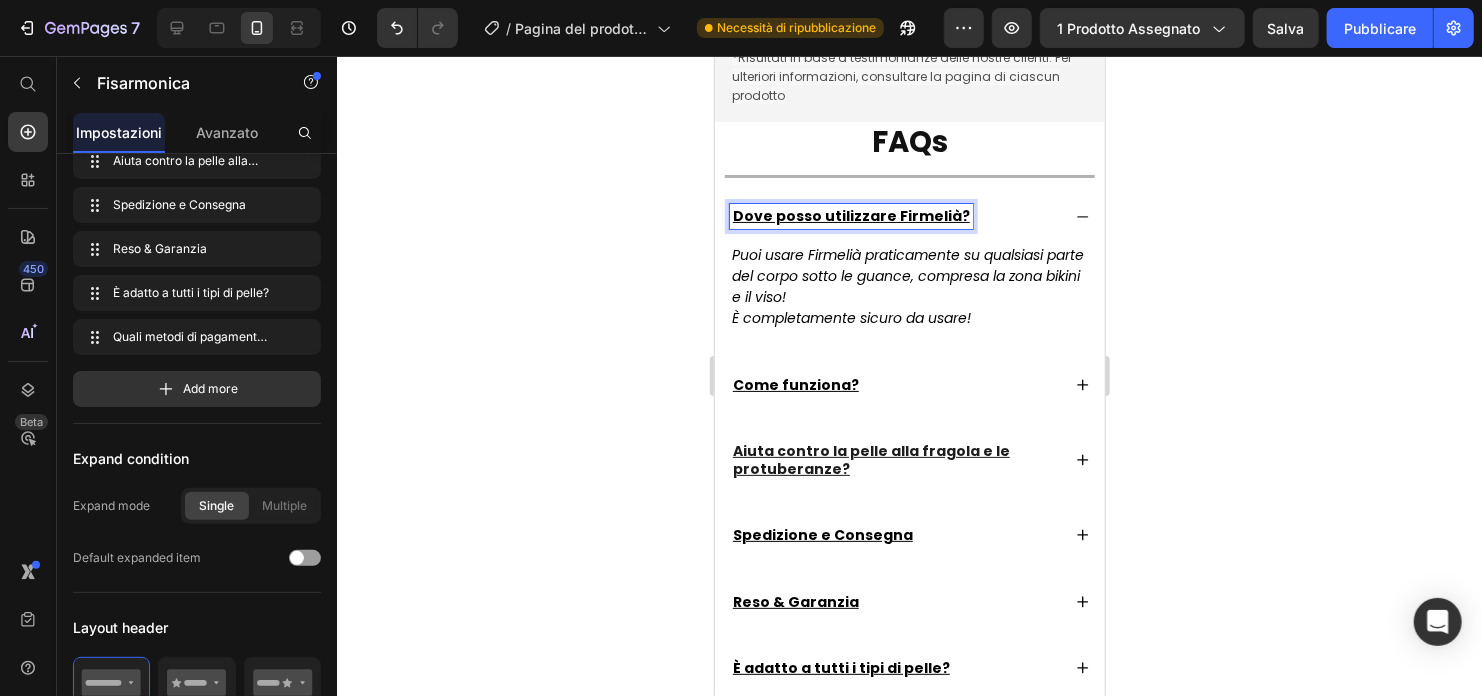 scroll, scrollTop: 0, scrollLeft: 0, axis: both 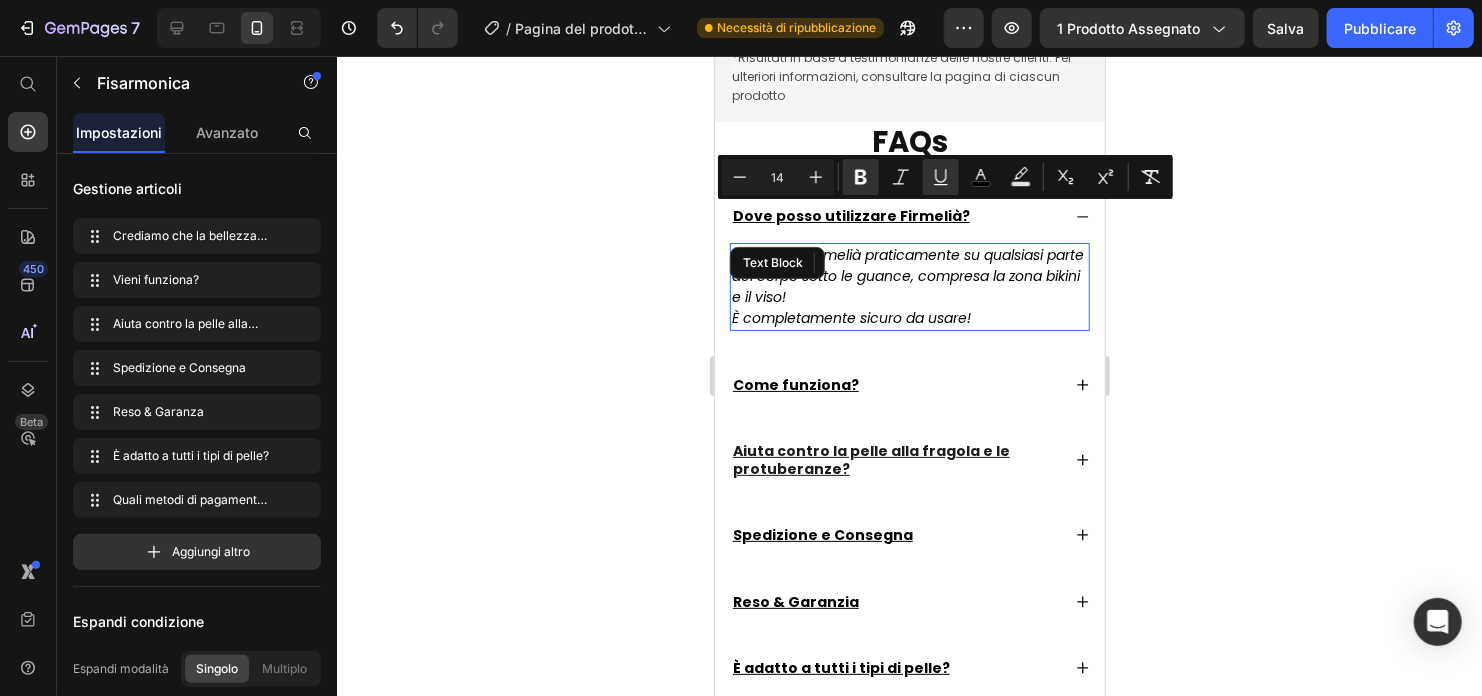 click on "Puoi usare Firmelià praticamente su qualsiasi parte del corpo sotto le guance, compresa la zona bikini e il viso!" at bounding box center (907, 275) 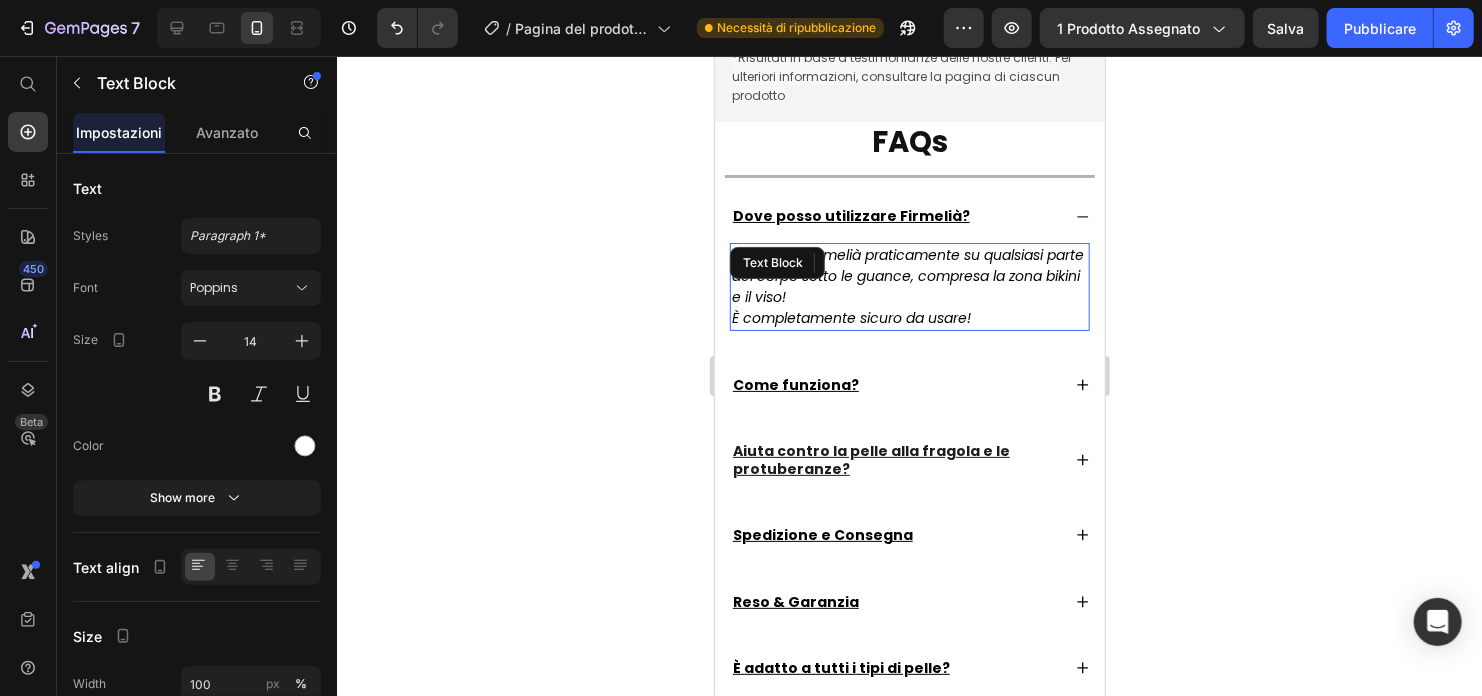 click on "Puoi usare Firmelià praticamente su qualsiasi parte del corpo sotto le guance, compresa la zona bikini e il viso!" at bounding box center [907, 275] 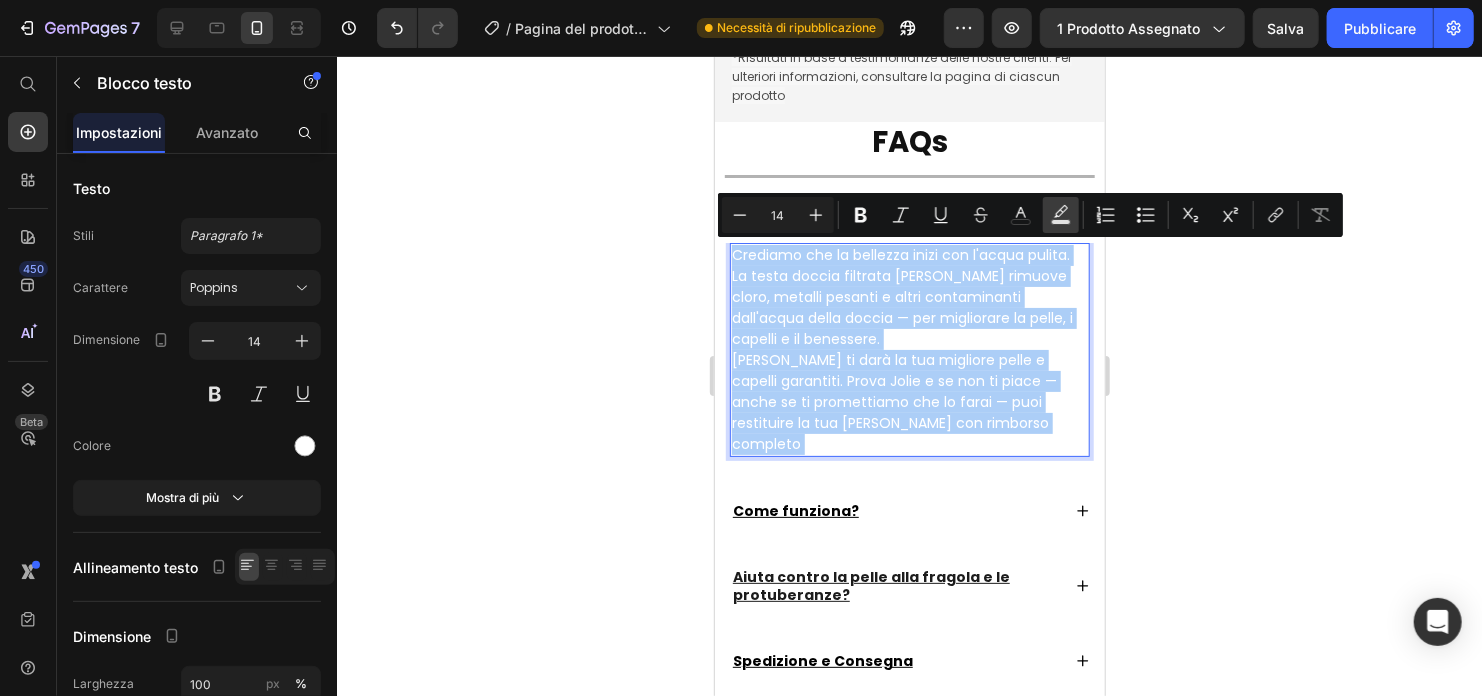 click on "Colore fondo testo" at bounding box center [1061, 215] 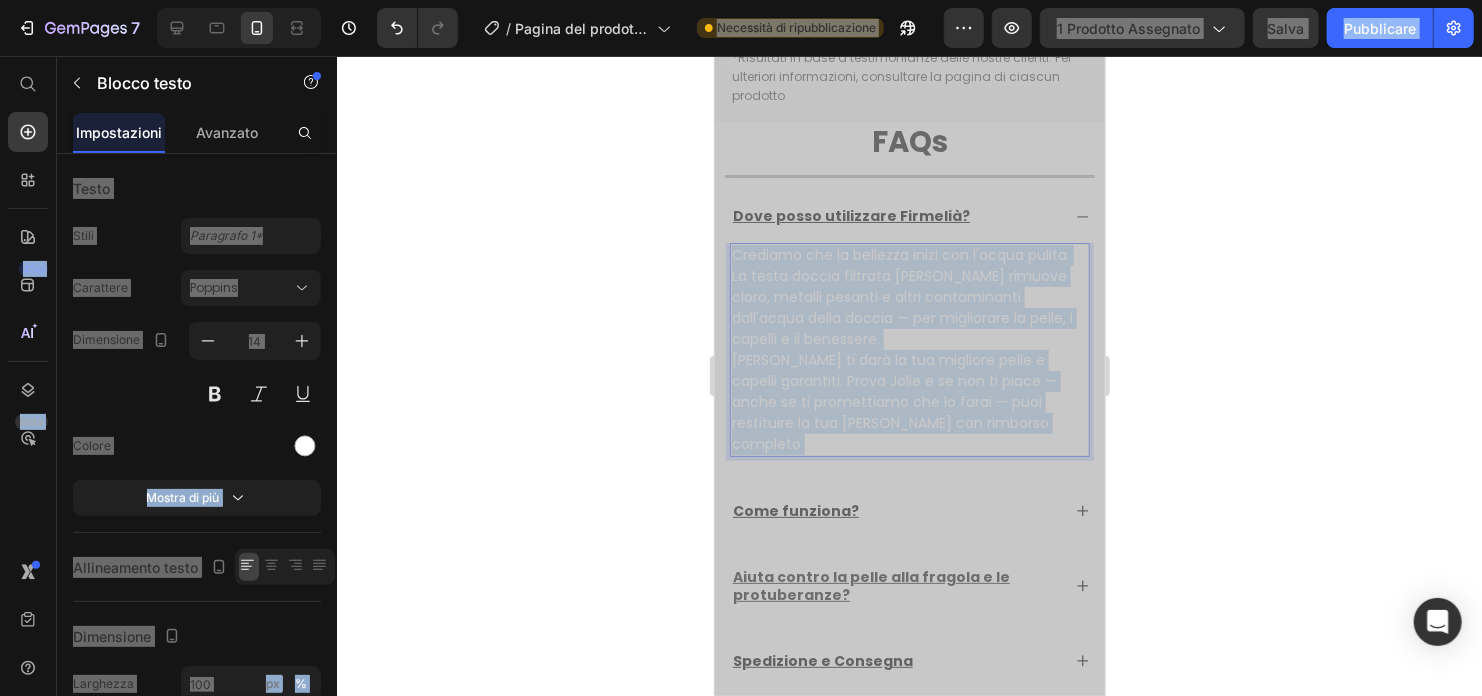 click on "Crediamo che la bellezza inizi con l'acqua pulita. La testa doccia filtrata [PERSON_NAME] rimuove cloro, metalli pesanti e altri contaminanti dall'acqua della doccia — per migliorare la pelle, i capelli e il benessere." at bounding box center [909, 296] 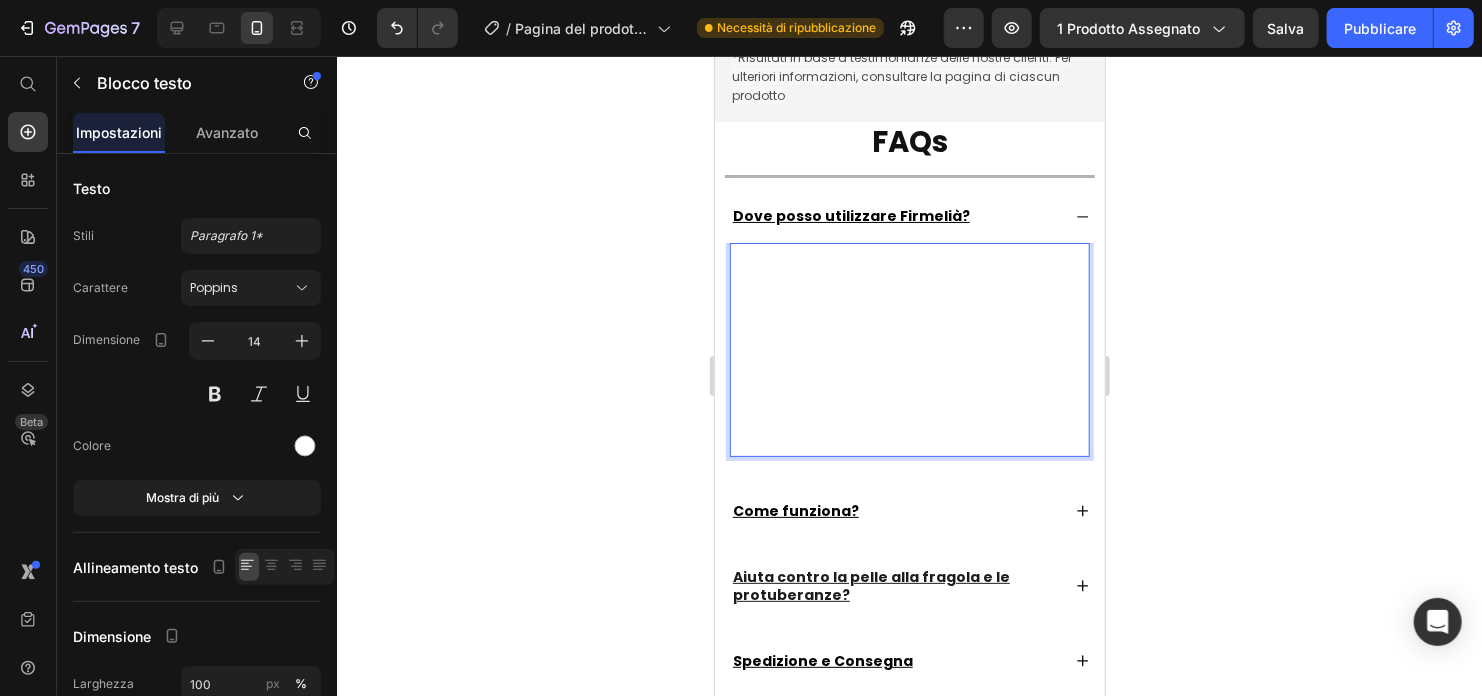 click on "Crediamo che la bellezza inizi con l'acqua pulita. La testa doccia filtrata [PERSON_NAME] rimuove cloro, metalli pesanti e altri contaminanti dall'acqua della doccia — per migliorare la pelle, i capelli e il benessere." at bounding box center (909, 296) 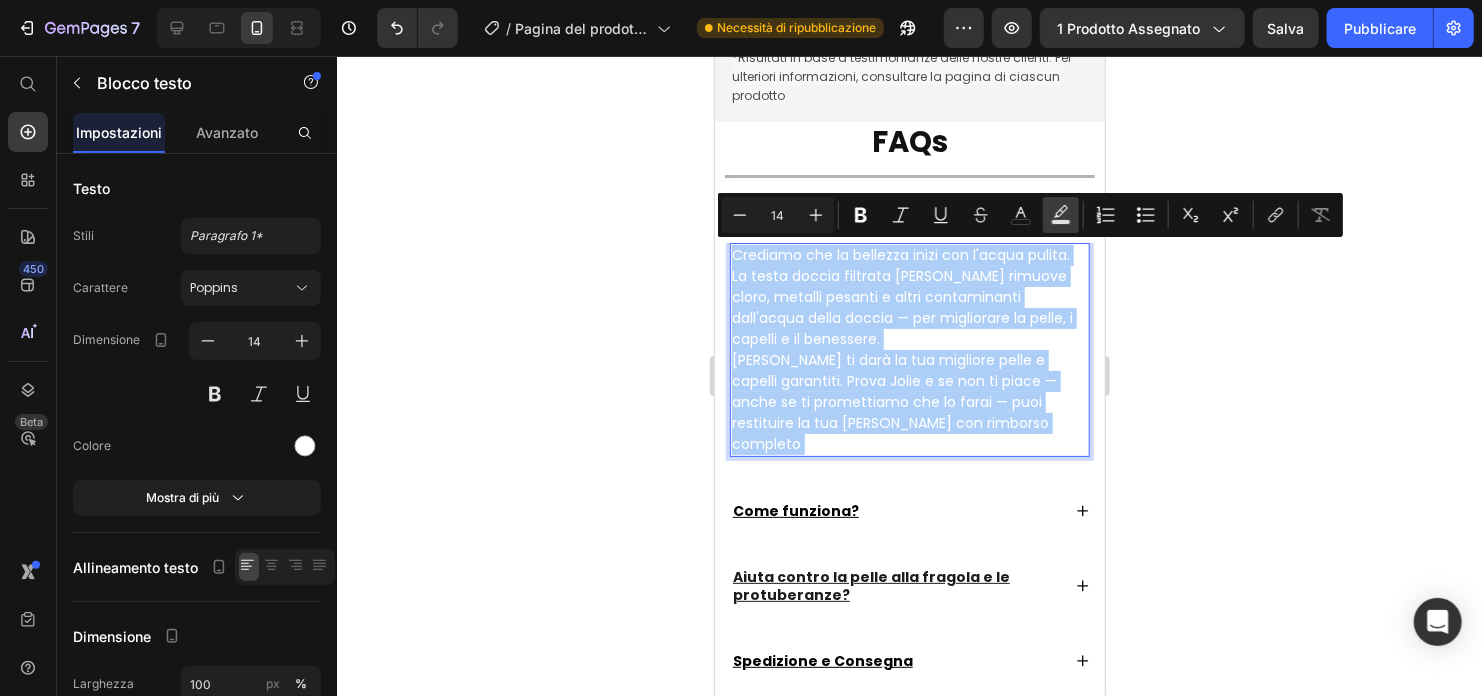 click on "Colore fondo testo" at bounding box center [1061, 215] 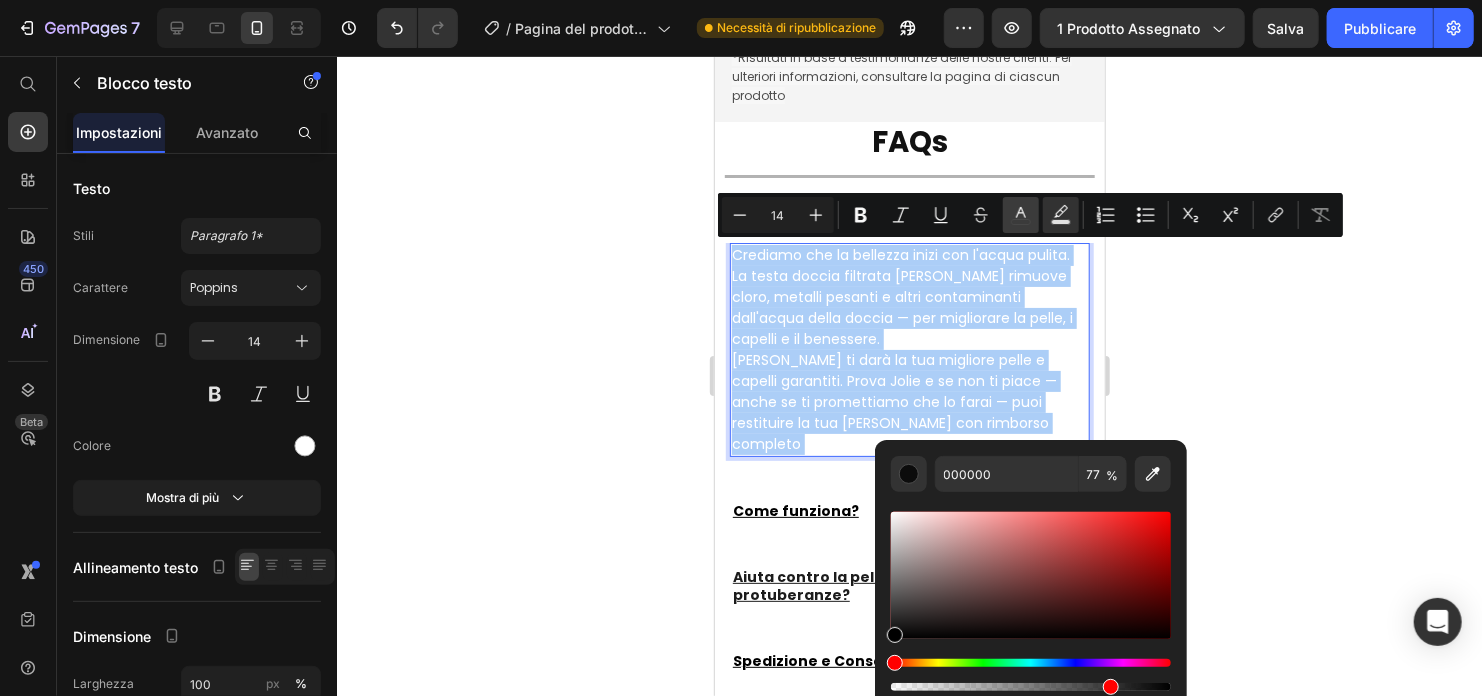 click 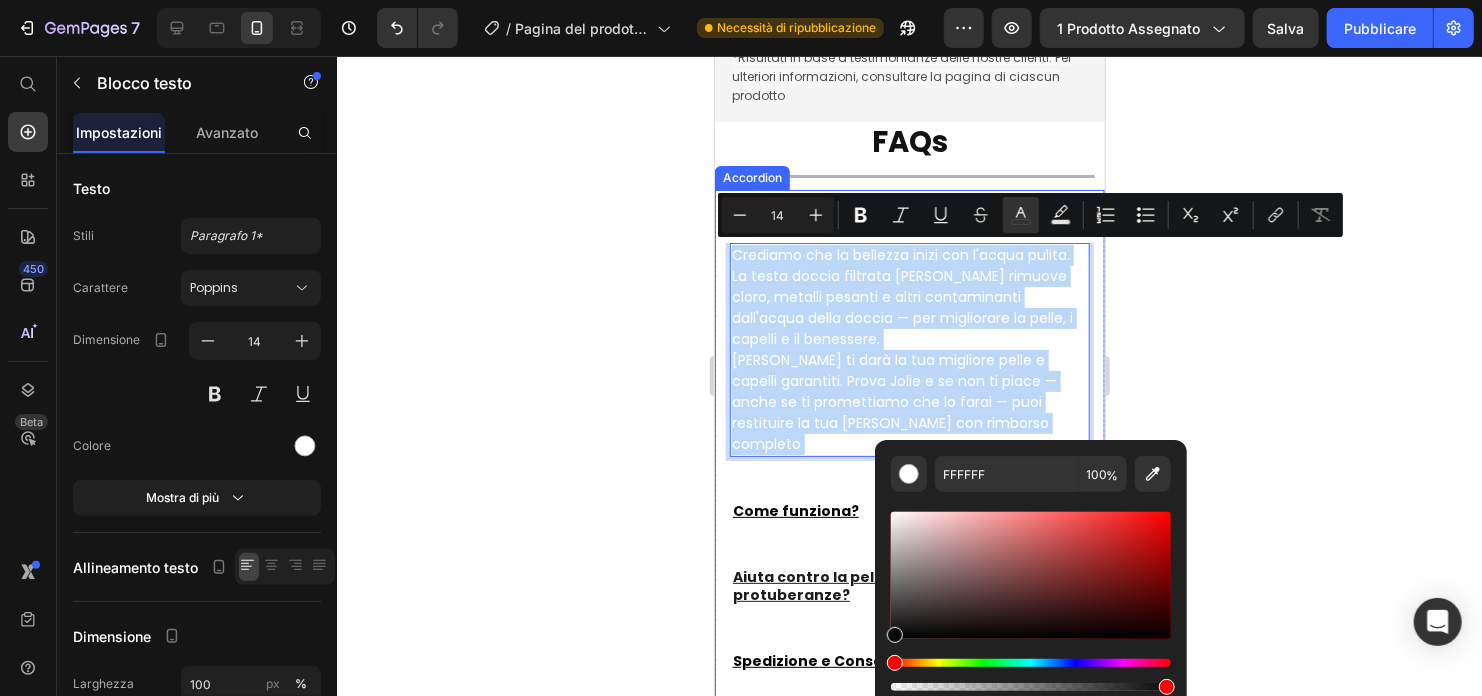 drag, startPoint x: 1643, startPoint y: 647, endPoint x: 855, endPoint y: 648, distance: 788.0006 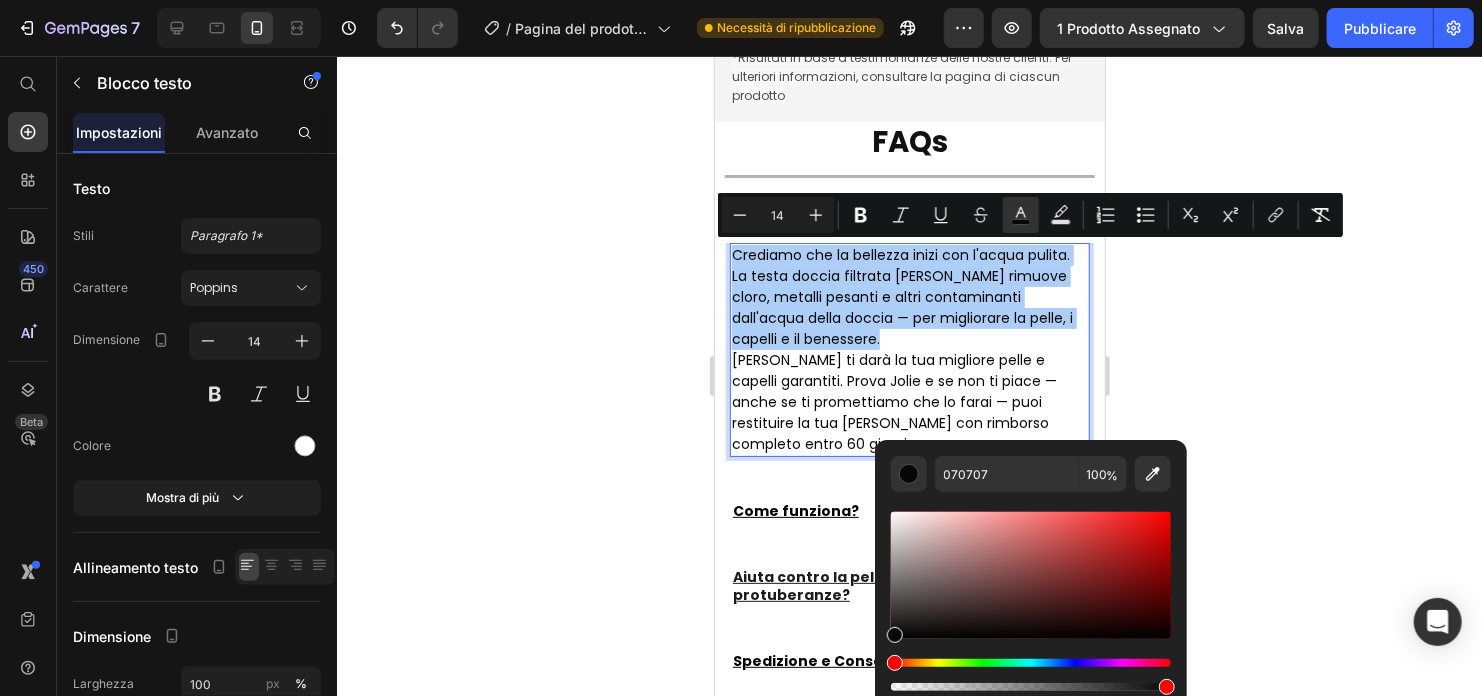 click 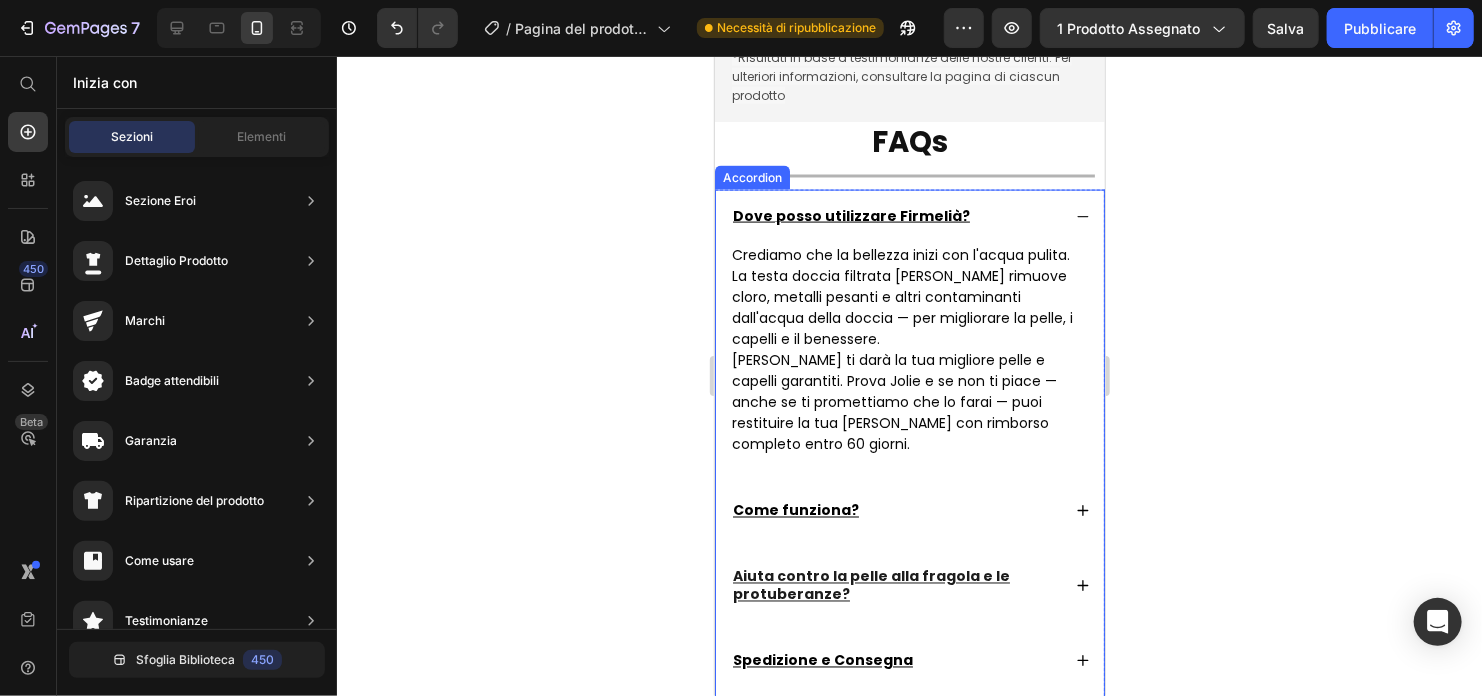 click on "Dove posso utilizzare Firmelià?" at bounding box center [850, 215] 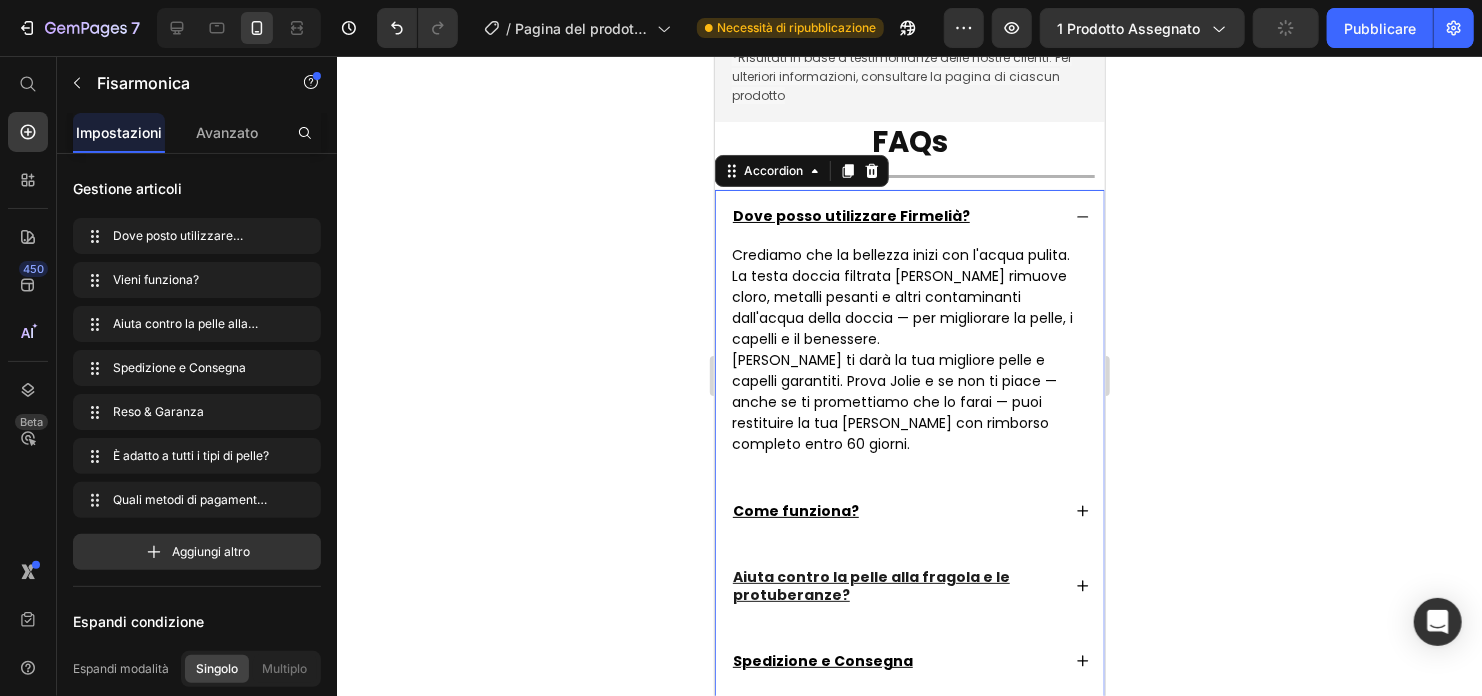 click on "Dove posso utilizzare Firmelià?" at bounding box center (909, 215) 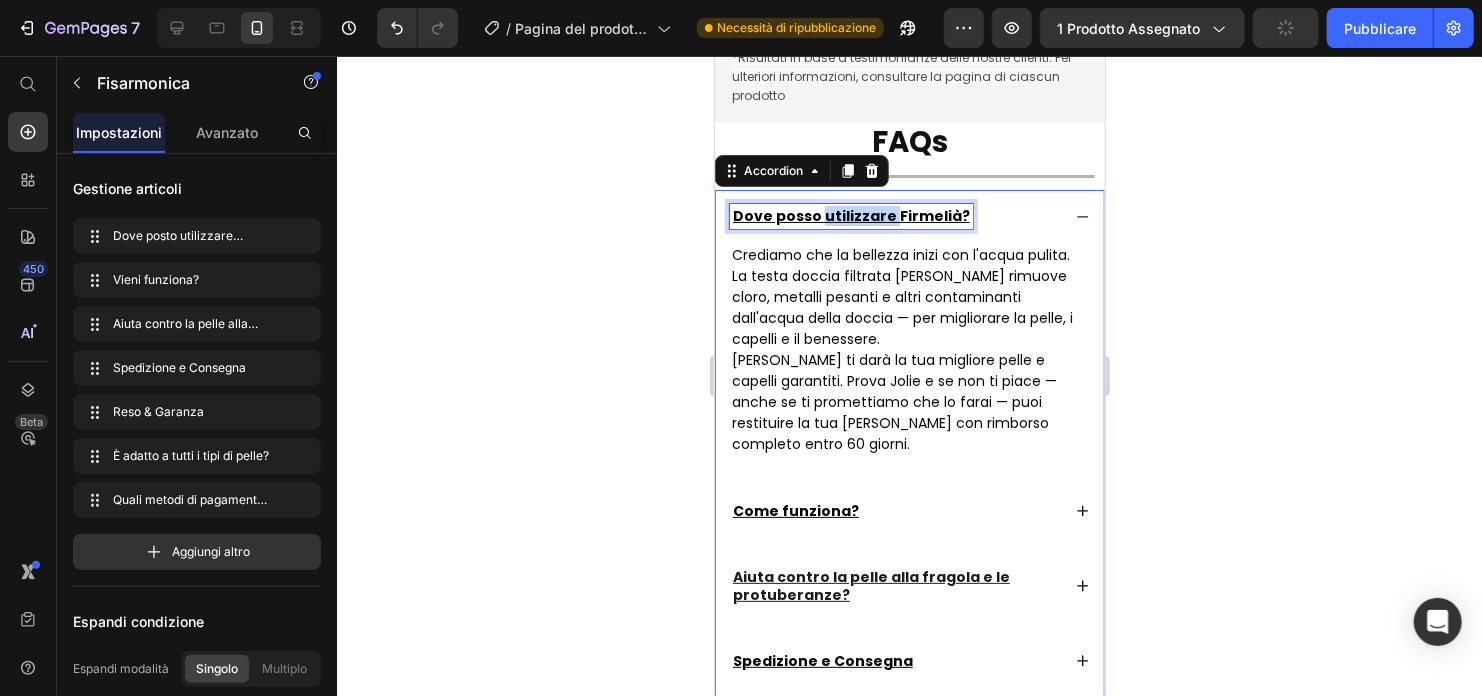 click on "Dove posso utilizzare Firmelià?" at bounding box center [850, 215] 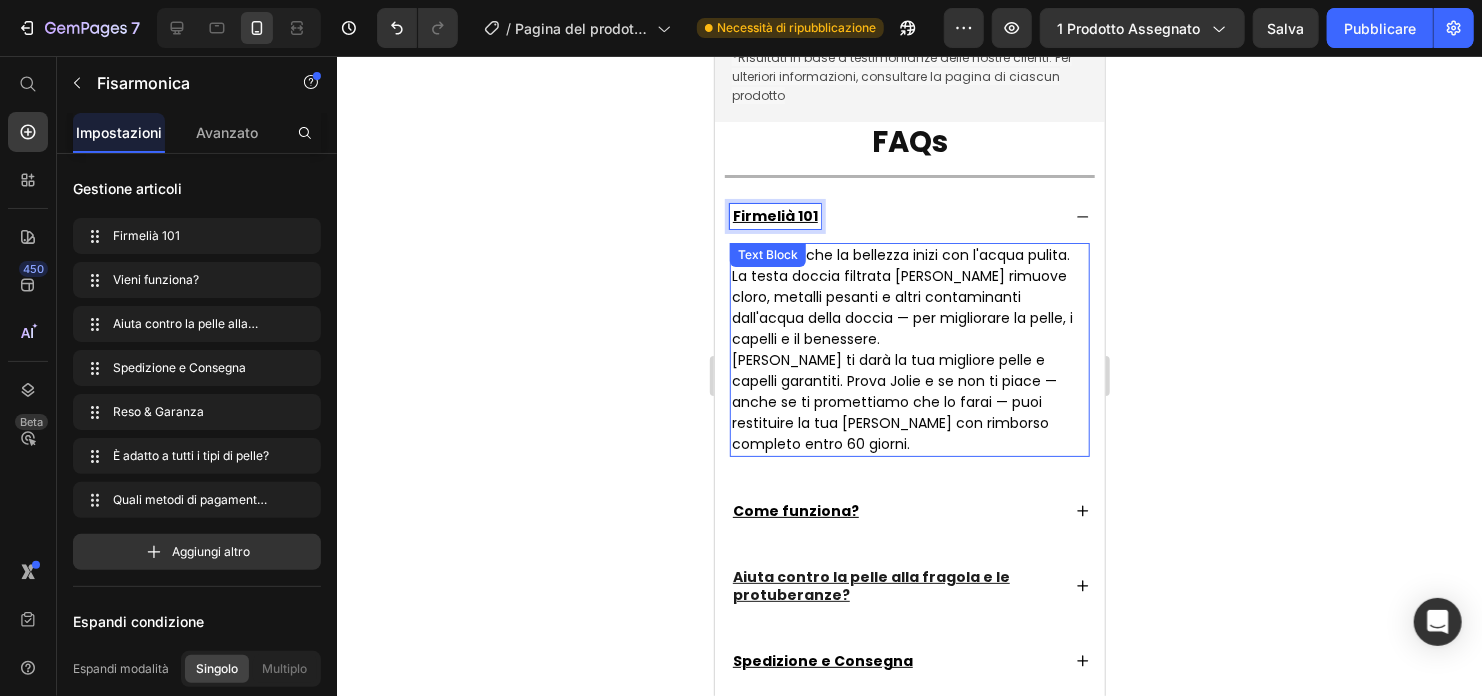 click on "Crediamo che la bellezza inizi con l'acqua pulita. La testa doccia filtrata [PERSON_NAME] rimuove cloro, metalli pesanti e altri contaminanti dall'acqua della doccia — per migliorare la pelle, i capelli e il benessere." at bounding box center (901, 296) 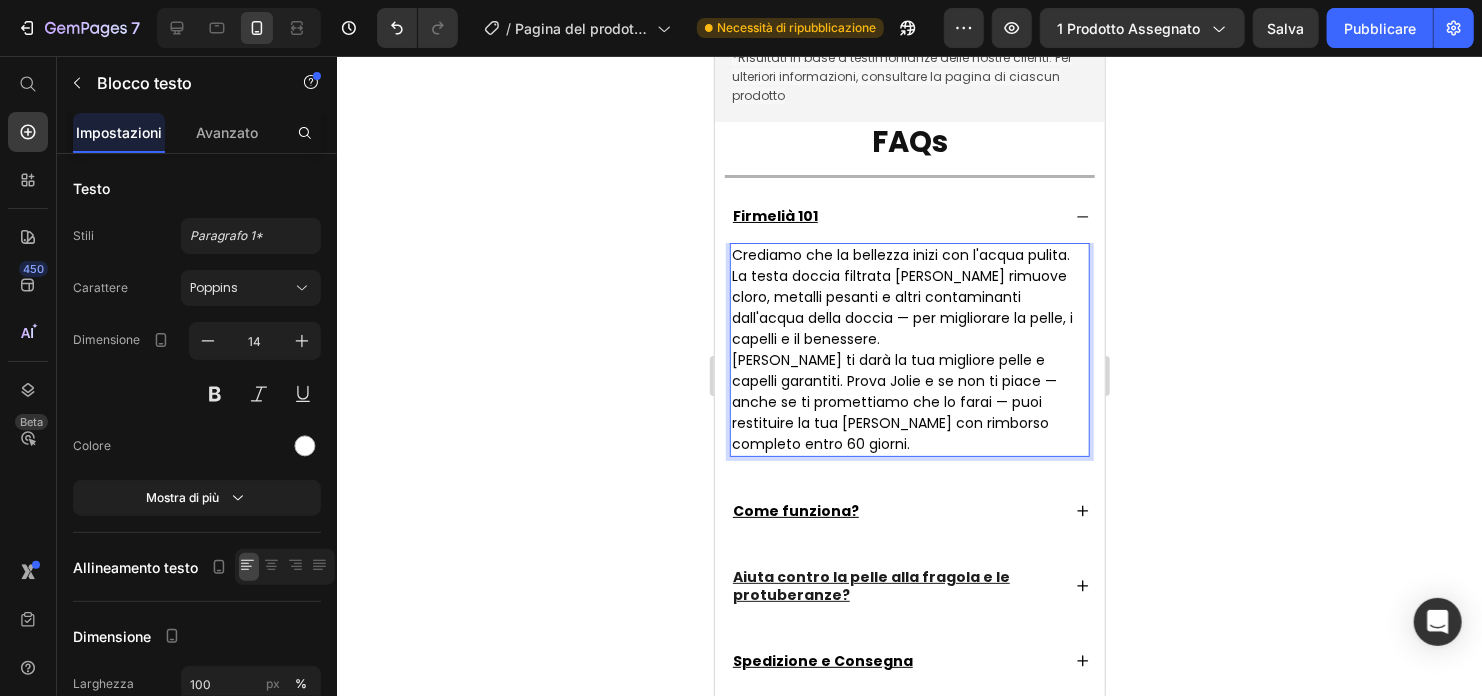 click on "Crediamo che la bellezza inizi con l'acqua pulita. La testa doccia filtrata [PERSON_NAME] rimuove cloro, metalli pesanti e altri contaminanti dall'acqua della doccia — per migliorare la pelle, i capelli e il benessere." at bounding box center [901, 296] 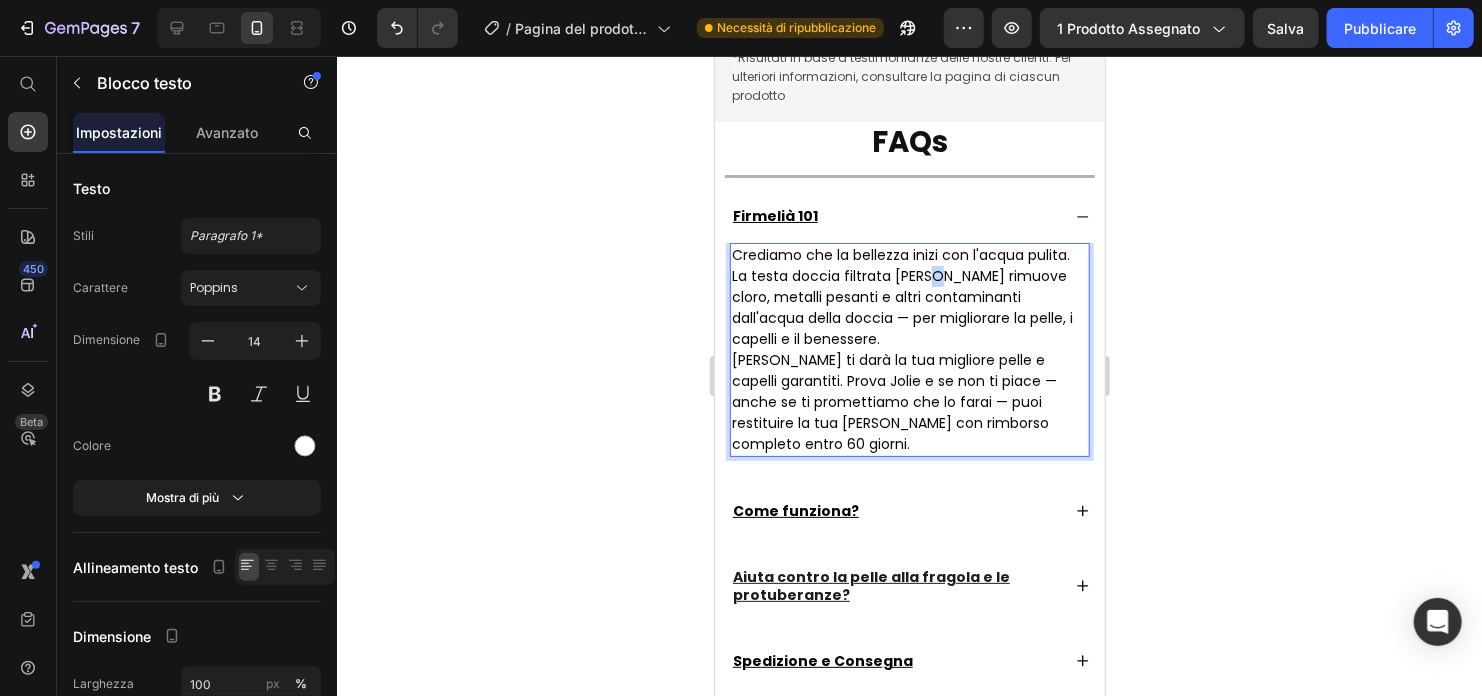 click on "Crediamo che la bellezza inizi con l'acqua pulita. La testa doccia filtrata [PERSON_NAME] rimuove cloro, metalli pesanti e altri contaminanti dall'acqua della doccia — per migliorare la pelle, i capelli e il benessere." at bounding box center [901, 296] 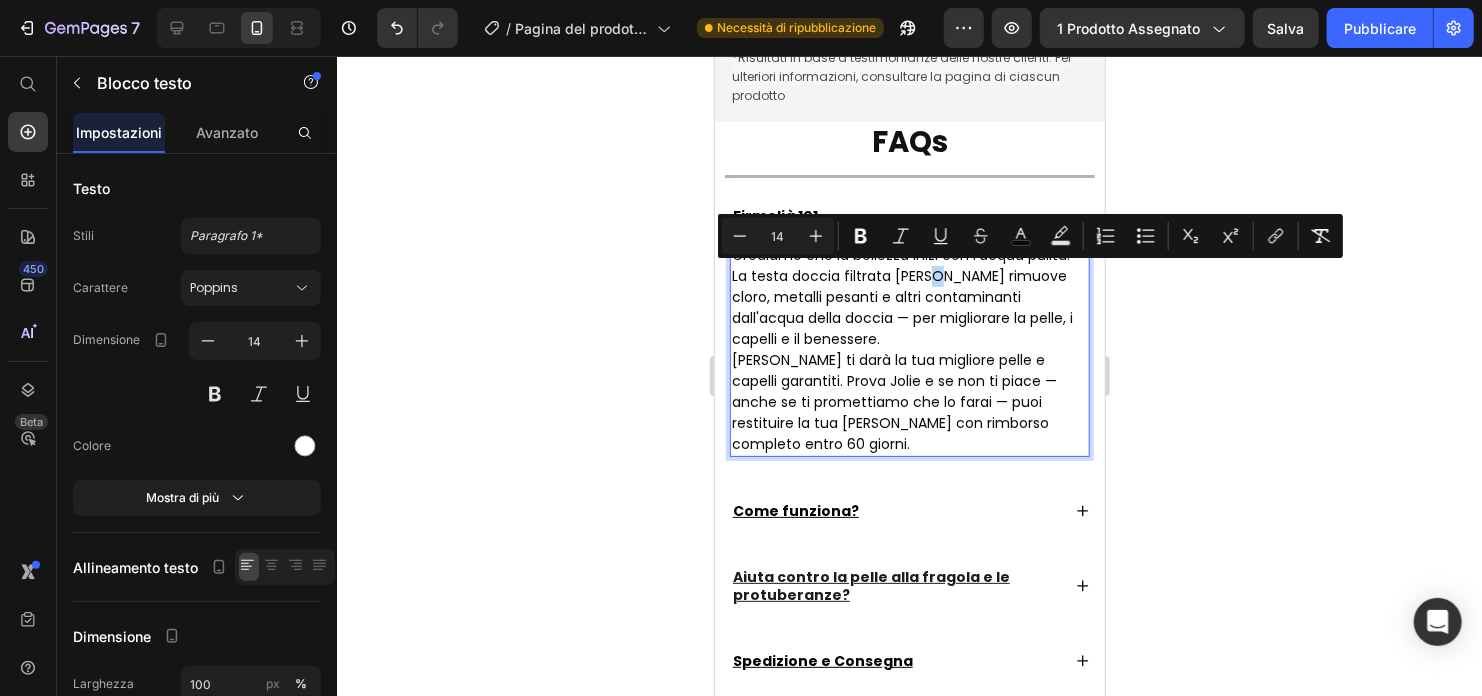 click on "Crediamo che la bellezza inizi con l'acqua pulita. La testa doccia filtrata [PERSON_NAME] rimuove cloro, metalli pesanti e altri contaminanti dall'acqua della doccia — per migliorare la pelle, i capelli e il benessere." at bounding box center (901, 296) 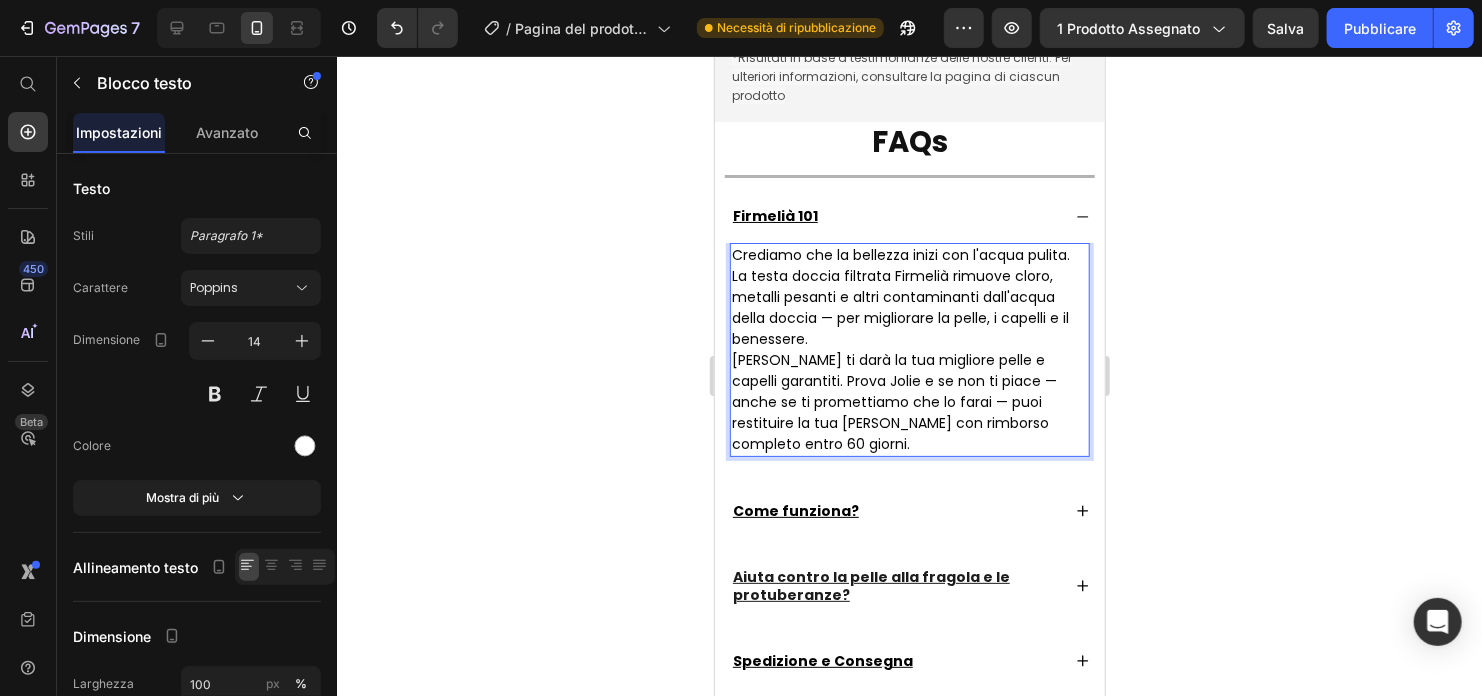 click on "[PERSON_NAME] ti darà la tua migliore pelle e capelli garantiti. Prova Jolie e se non ti piace — anche se ti promettiamo che lo farai — puoi restituire la tua [PERSON_NAME] con rimborso completo entro 60 giorni." at bounding box center [893, 401] 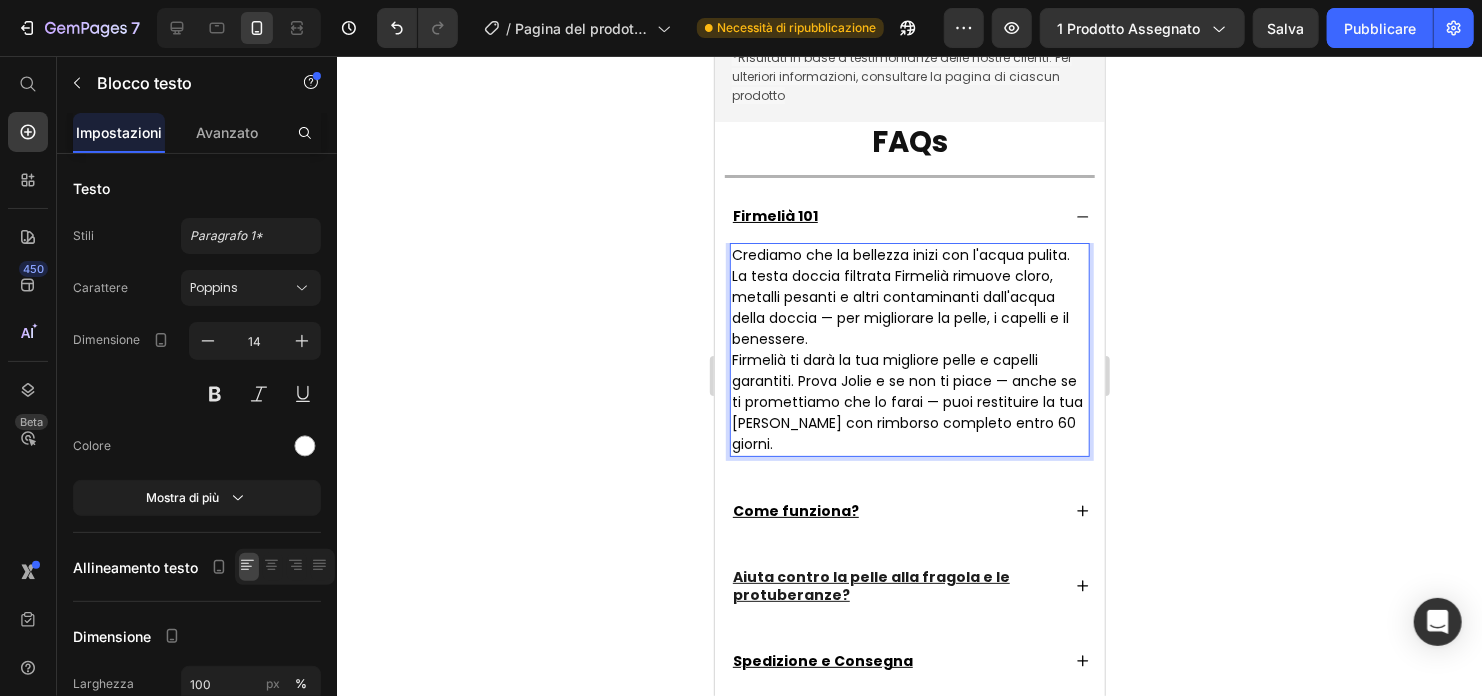 click on "Firmelià ti darà la tua migliore pelle e capelli garantiti. Prova Jolie e se non ti piace — anche se ti promettiamo che lo farai — puoi restituire la tua [PERSON_NAME] con rimborso completo entro 60 giorni." at bounding box center (906, 401) 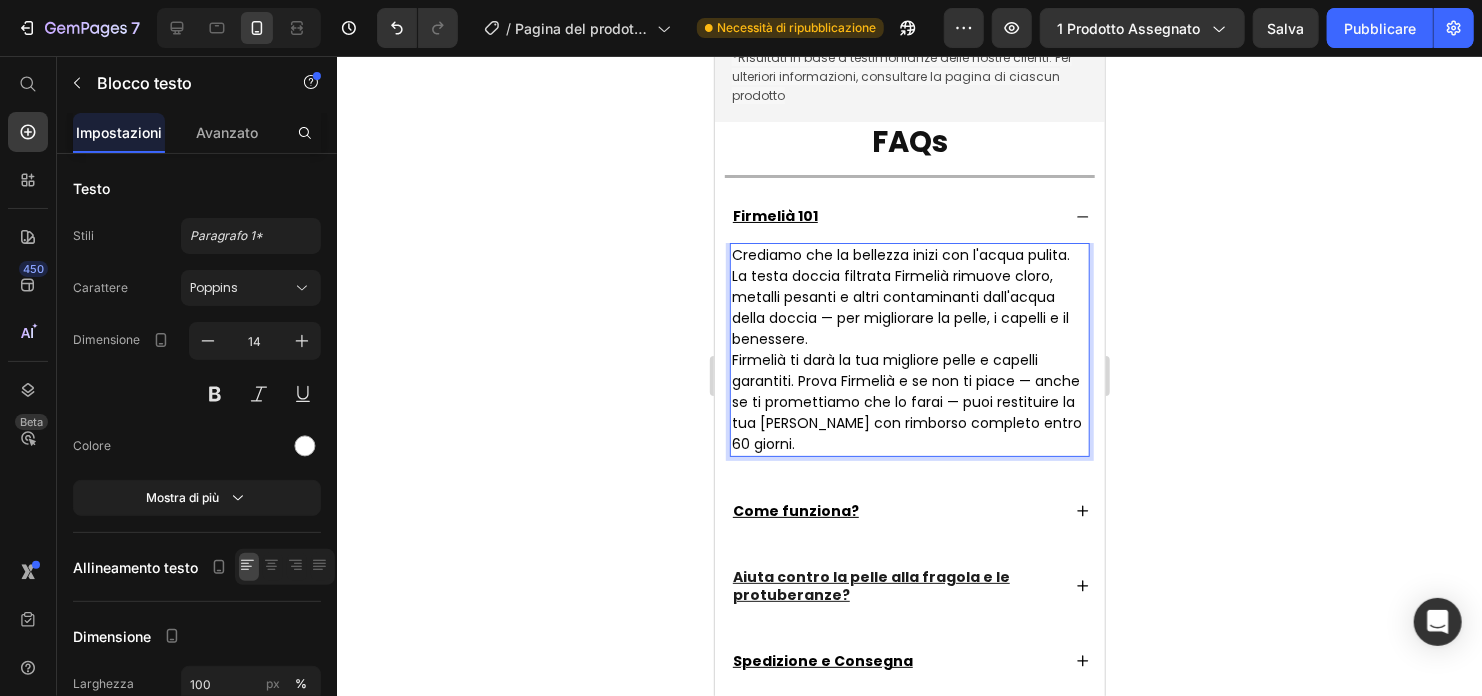 click on "Firmelià ti darà la tua migliore pelle e capelli garantiti. Prova Firmelià e se non ti piace — anche se ti promettiamo che lo farai — puoi restituire la tua [PERSON_NAME] con rimborso completo entro 60 giorni." at bounding box center (906, 401) 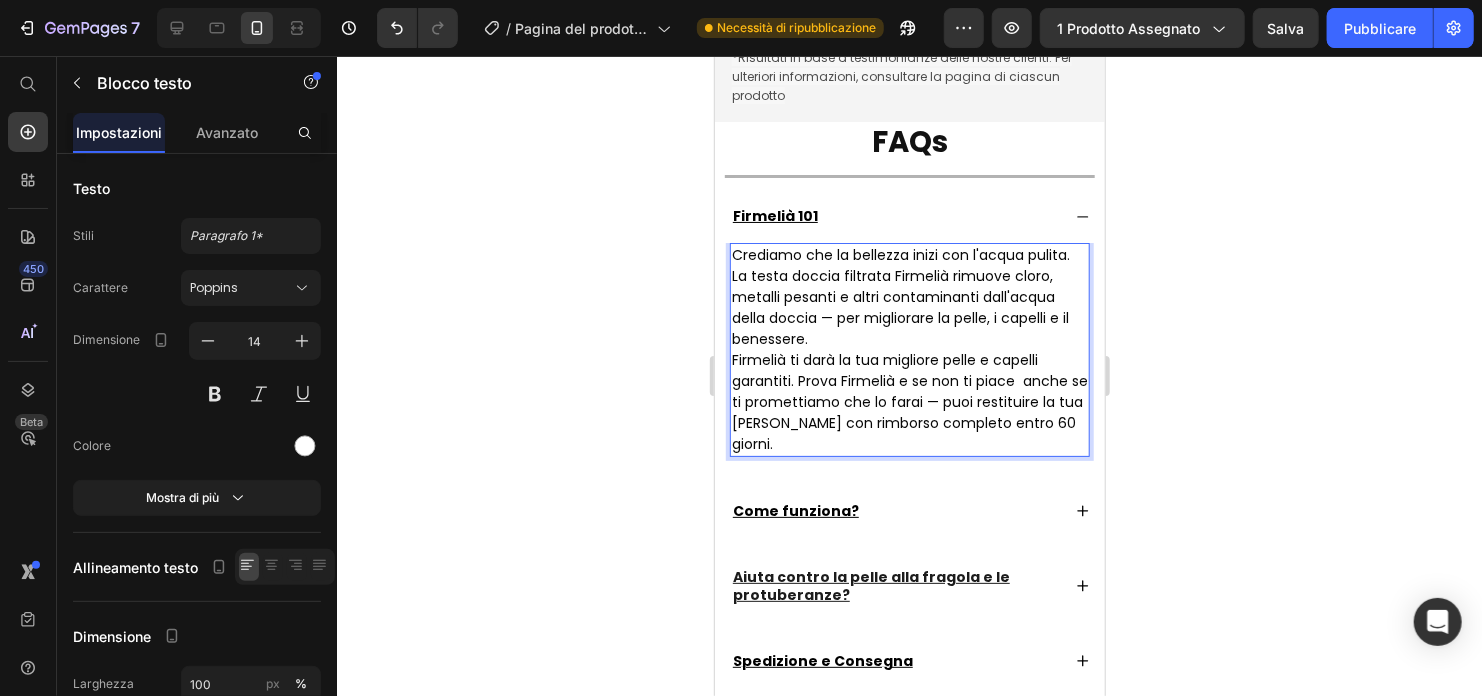 click on "Firmelià ti darà la tua migliore pelle e capelli garantiti. Prova Firmelià e se non ti piace  anche se ti promettiamo che lo farai — puoi restituire la tua [PERSON_NAME] con rimborso completo entro 60 giorni." at bounding box center (909, 401) 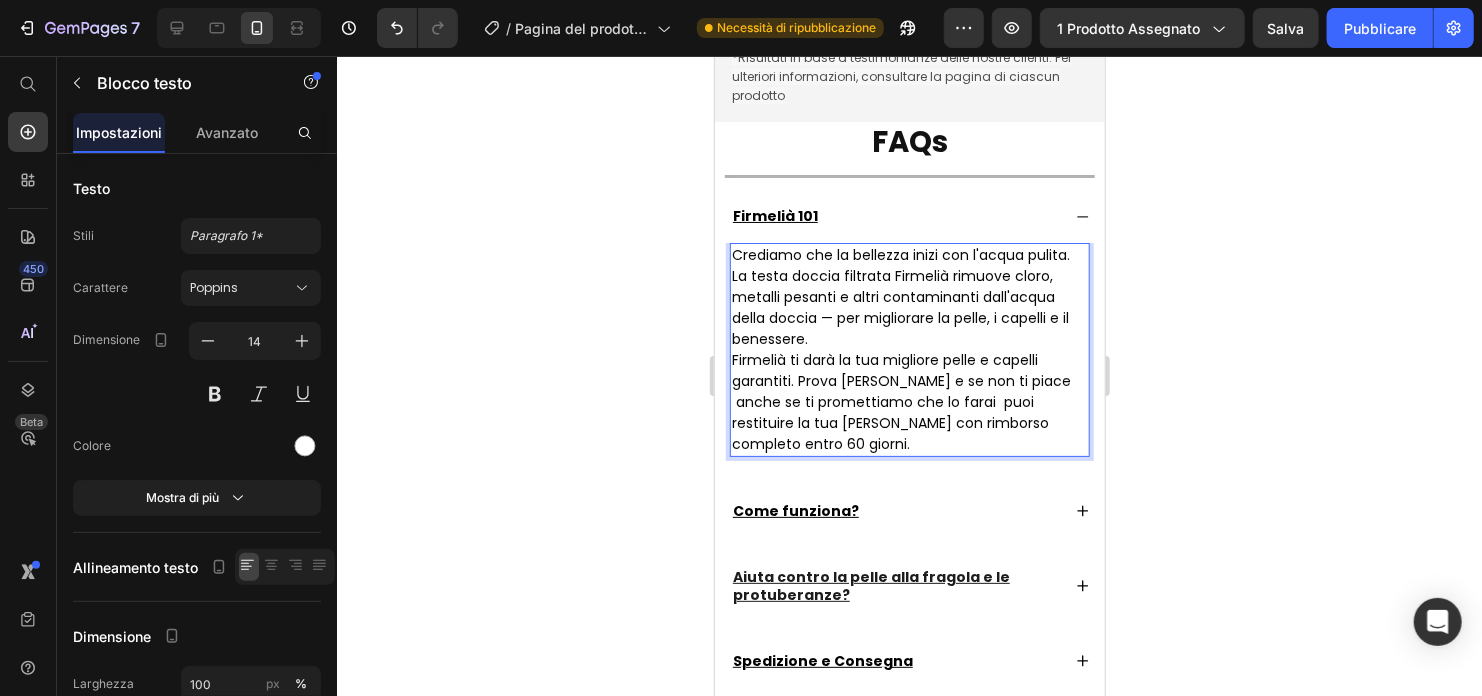 click on "Firmelià ti darà la tua migliore pelle e capelli garantiti. Prova [PERSON_NAME] e se non ti piace  anche se ti promettiamo che lo farai  puoi restituire la tua [PERSON_NAME] con rimborso completo entro 60 giorni." at bounding box center (900, 401) 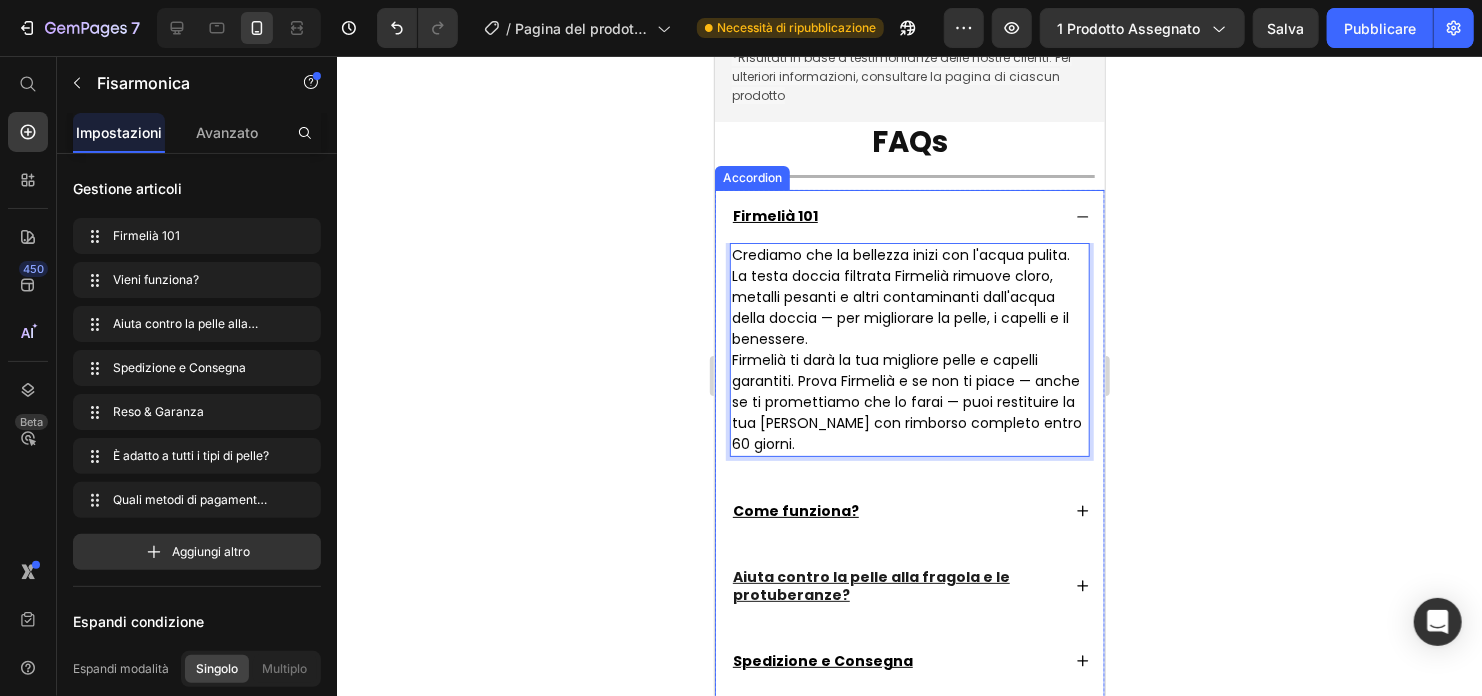 click 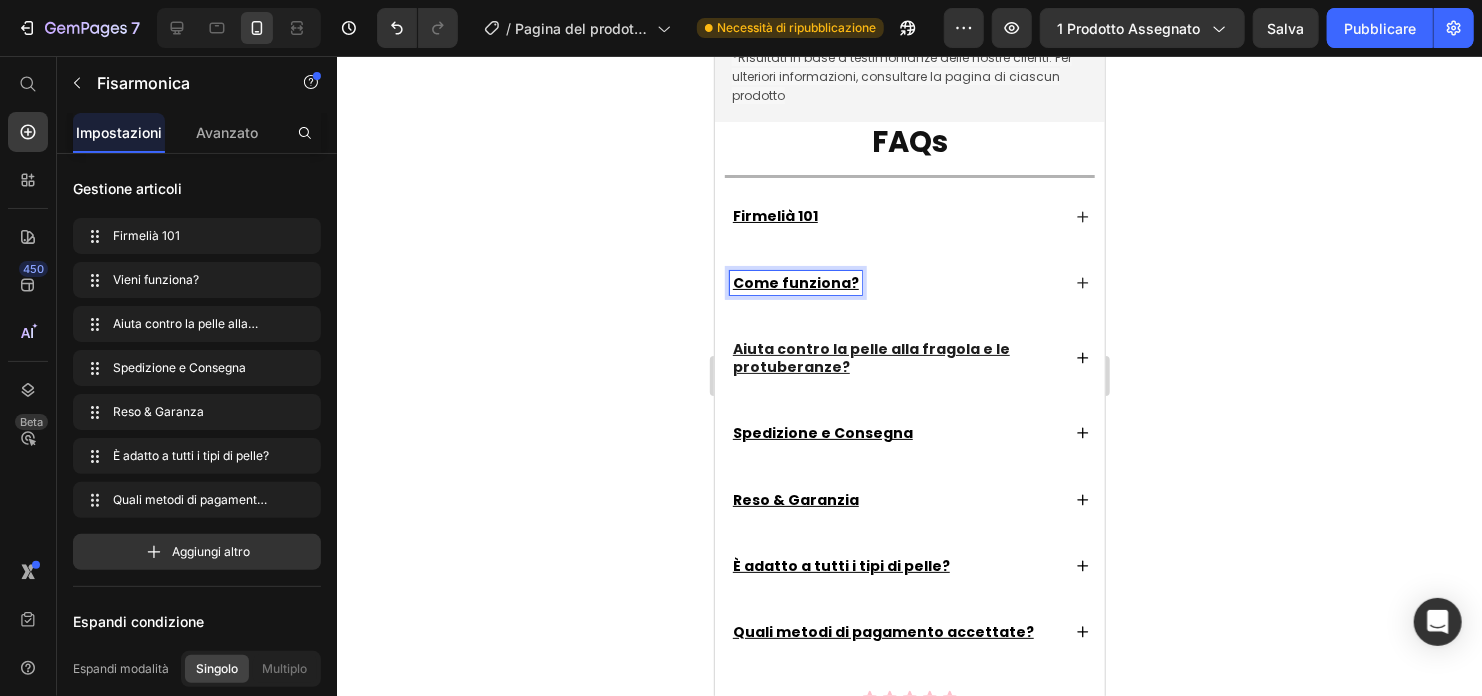 click on "Come funziona?" at bounding box center (795, 282) 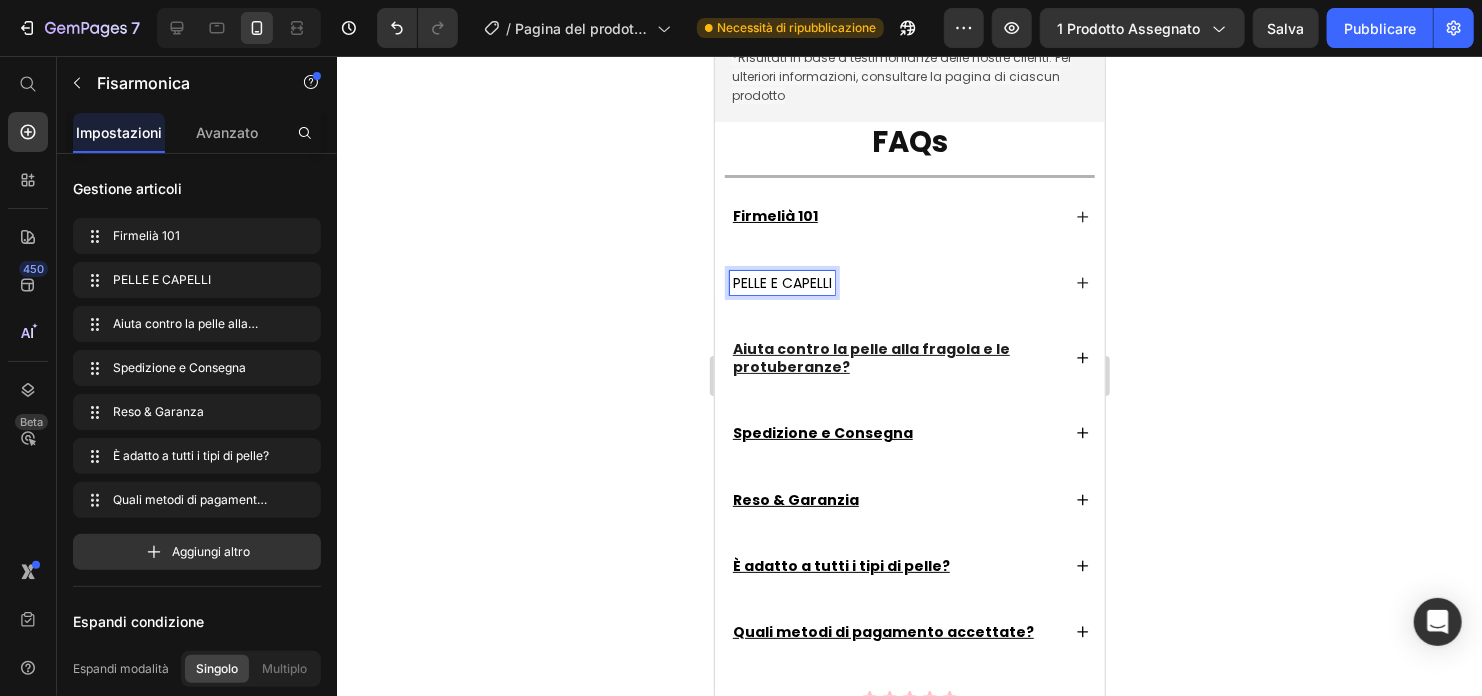drag, startPoint x: 55, startPoint y: 234, endPoint x: 74, endPoint y: 220, distance: 23.600847 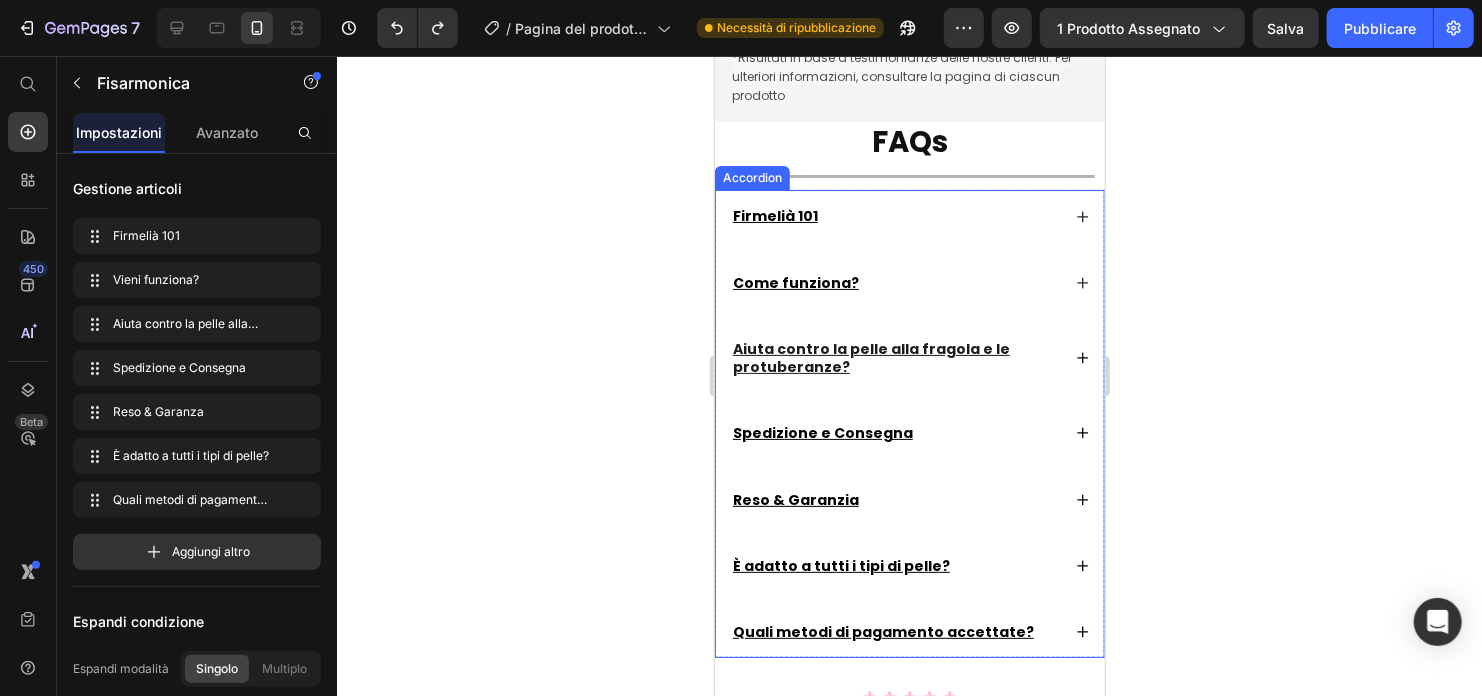 click on "Come funziona?" at bounding box center (795, 282) 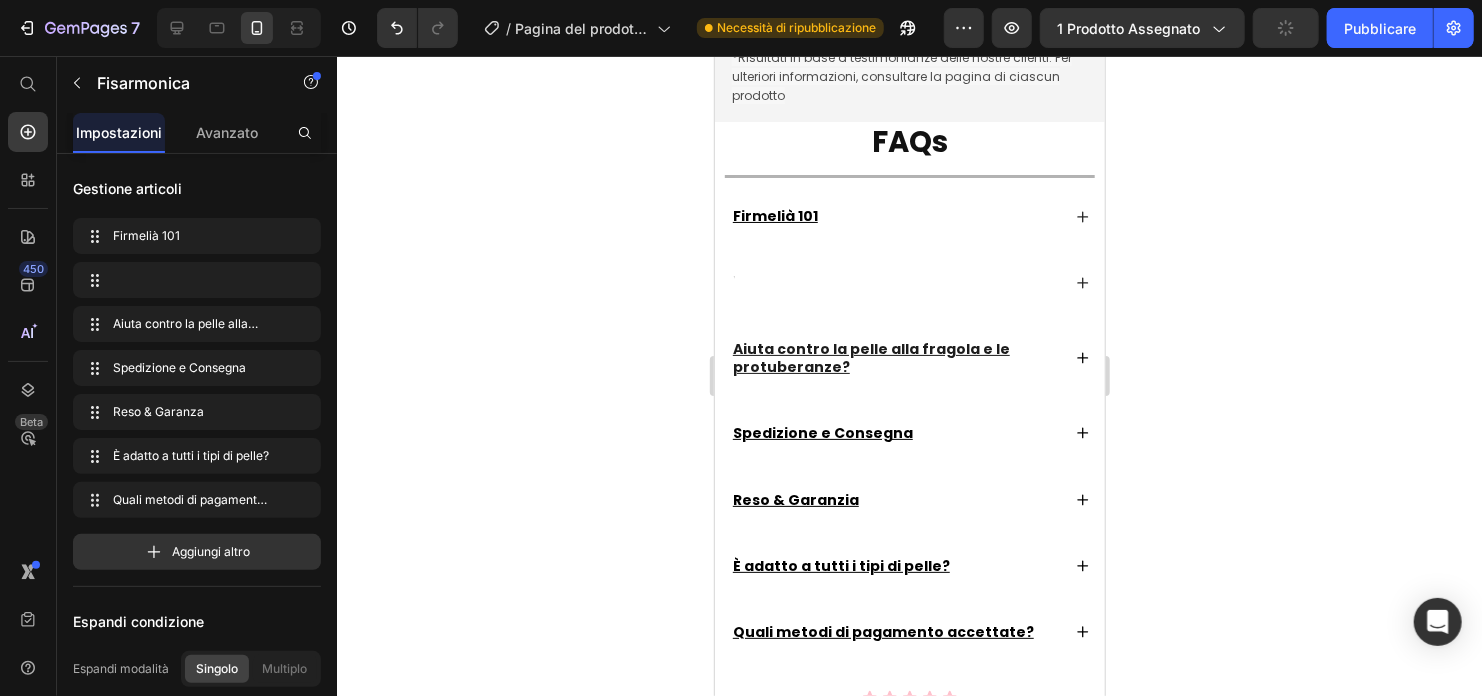 scroll, scrollTop: 1396, scrollLeft: 0, axis: vertical 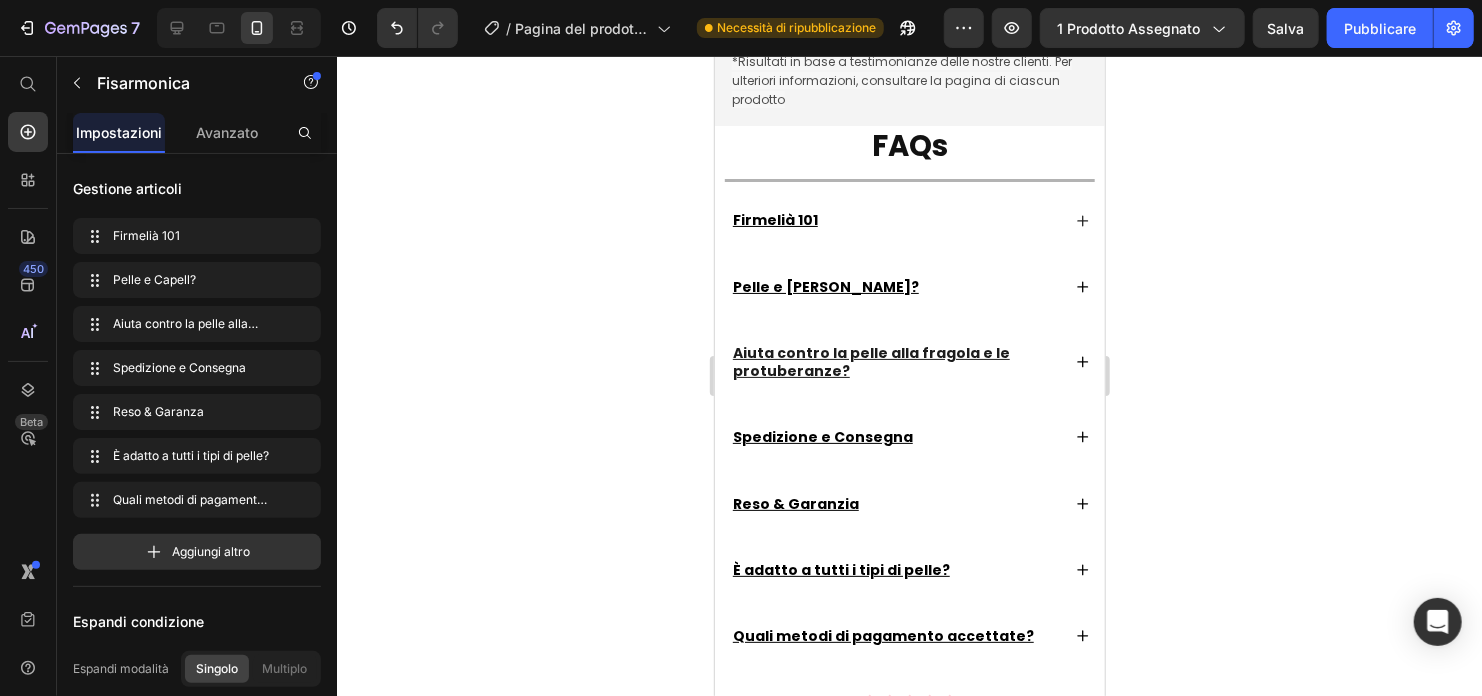 click 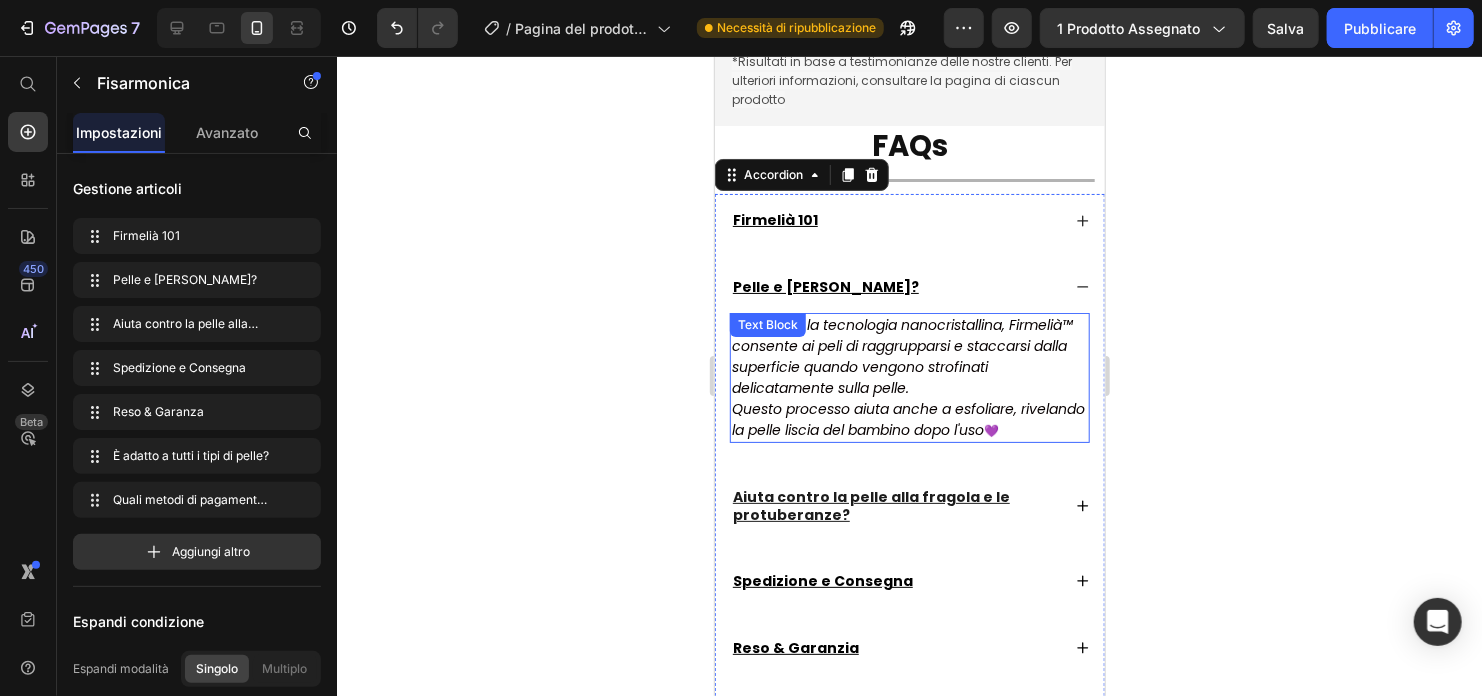scroll, scrollTop: 1496, scrollLeft: 0, axis: vertical 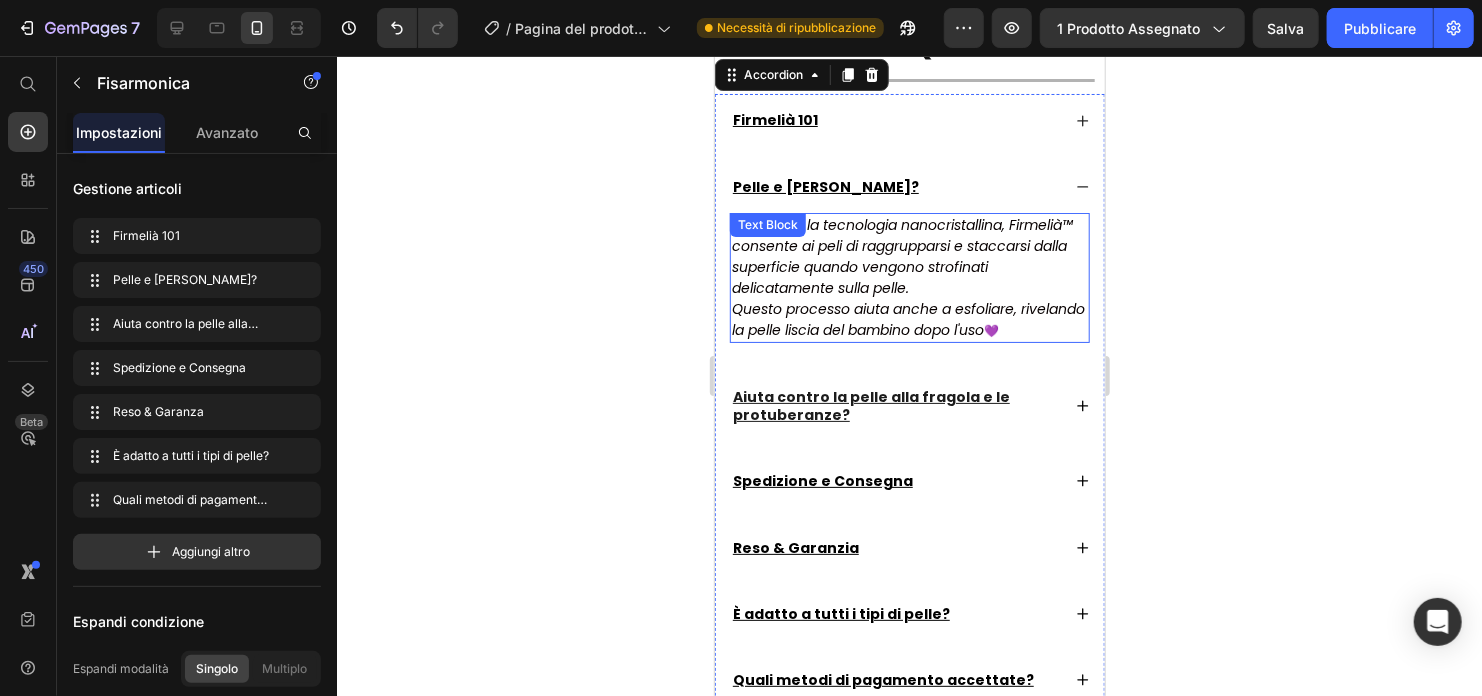 click on "Utilizzando la tecnologia nanocristallina, Firmelià™ consente ai peli di raggrupparsi e staccarsi dalla superficie quando vengono strofinati delicatamente sulla pelle." at bounding box center (901, 255) 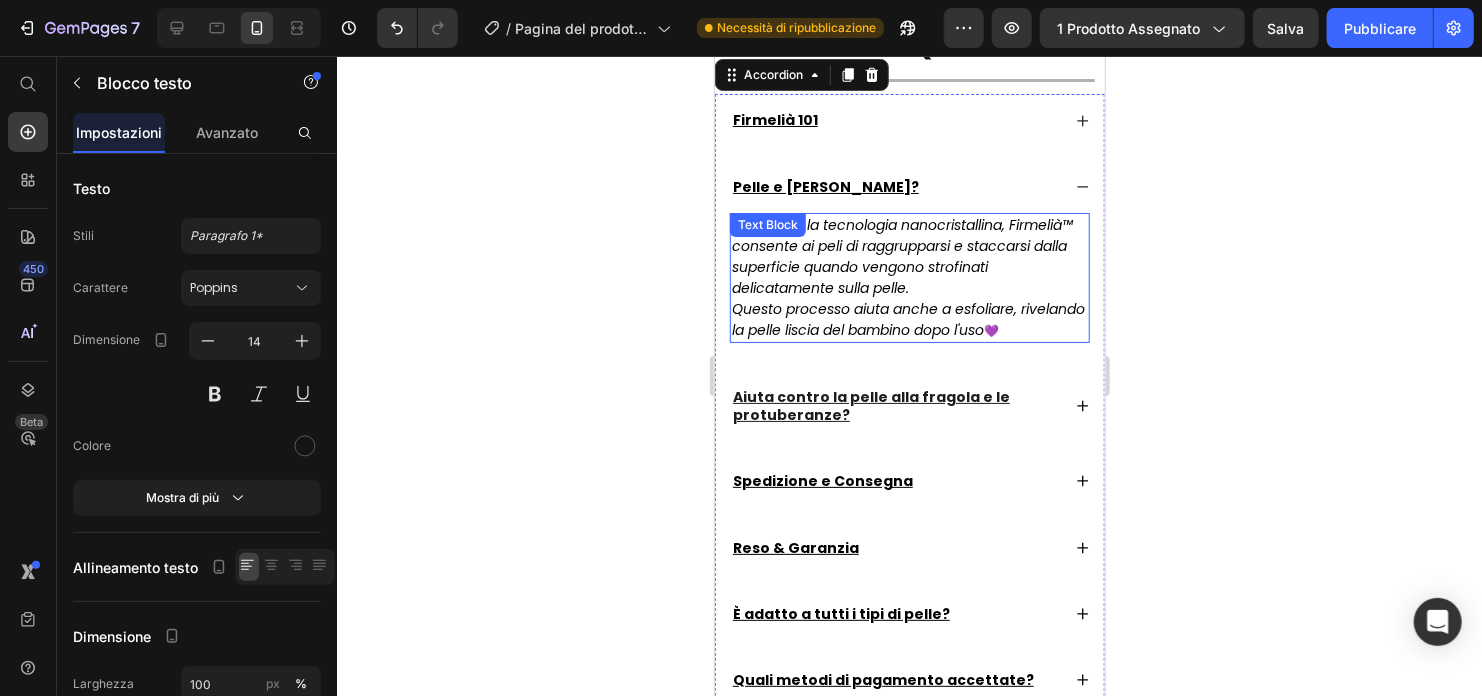 click on "Utilizzando la tecnologia nanocristallina, Firmelià™ consente ai peli di raggrupparsi e staccarsi dalla superficie quando vengono strofinati delicatamente sulla pelle." at bounding box center (901, 255) 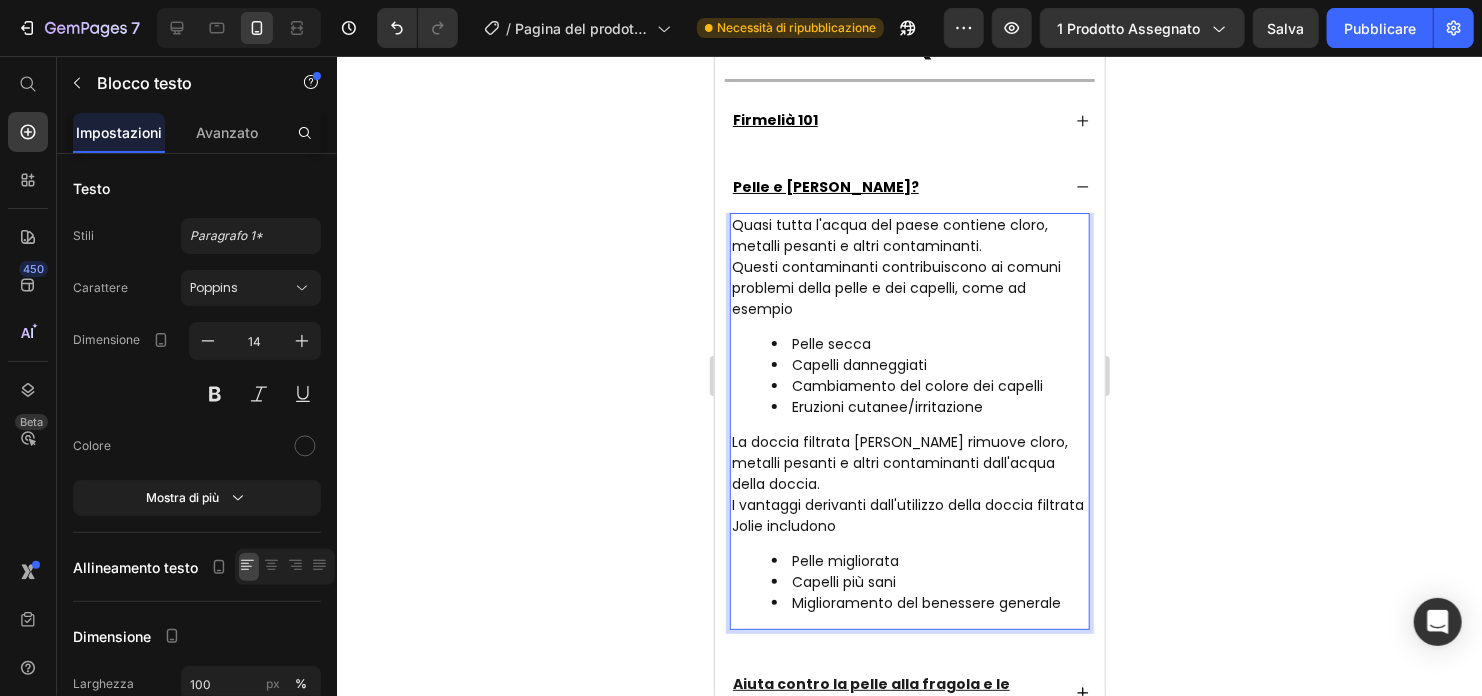 click on "La doccia filtrata [PERSON_NAME] rimuove cloro, metalli pesanti e altri contaminanti dall'acqua della doccia." at bounding box center [909, 462] 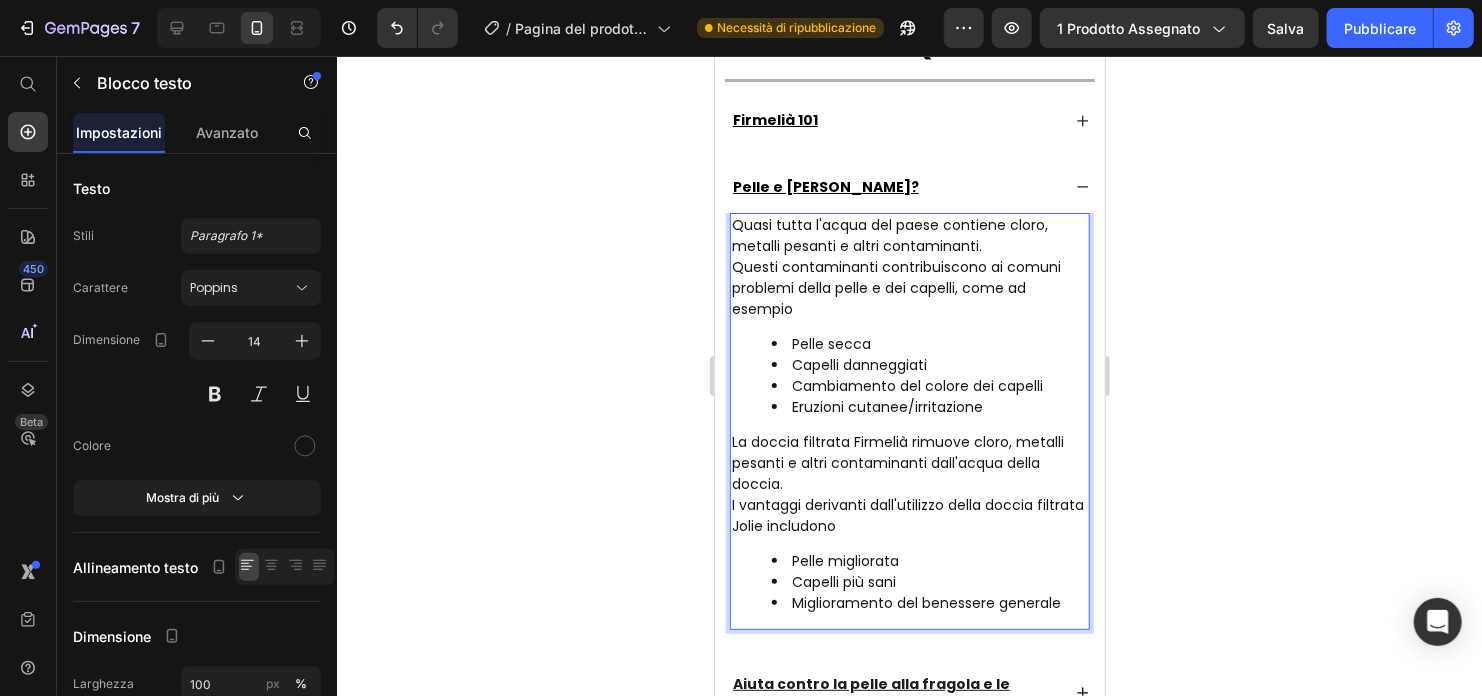 click on "I vantaggi derivanti dall'utilizzo della doccia filtrata Jolie includono" at bounding box center (909, 515) 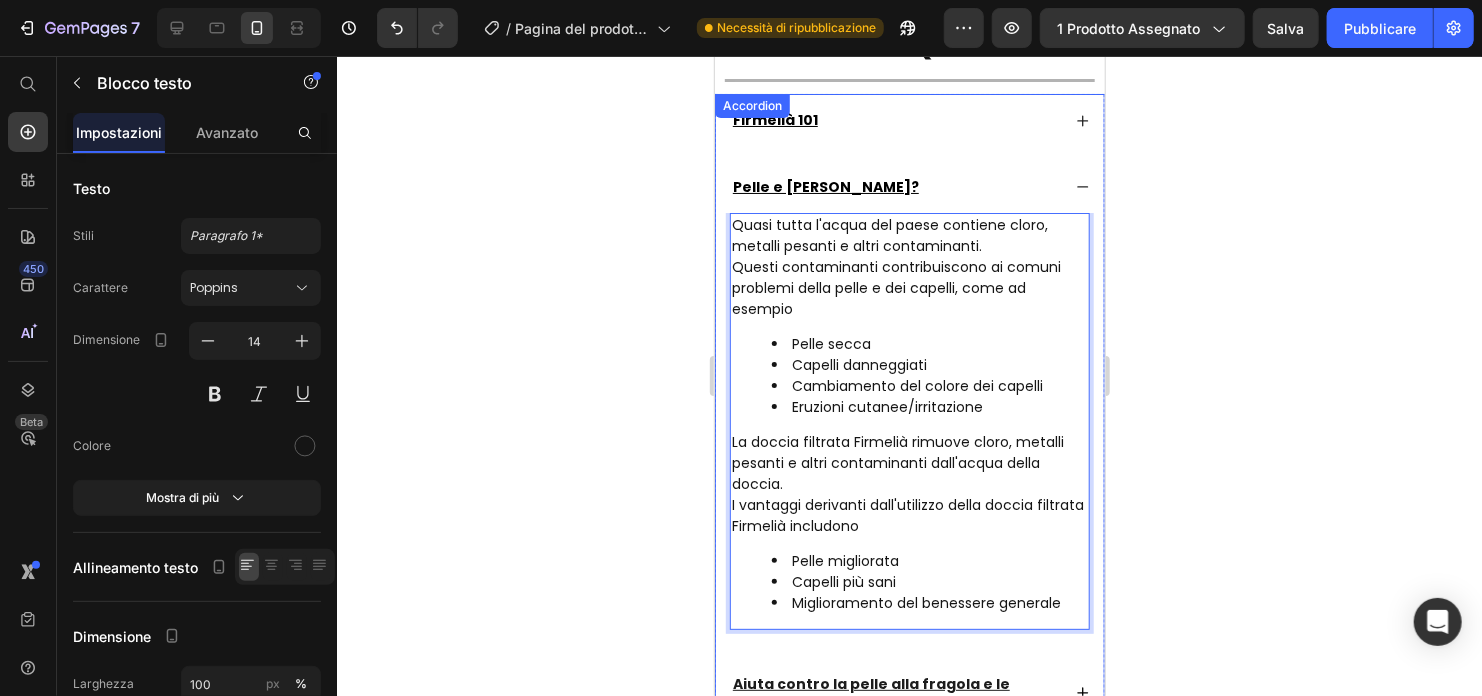 click 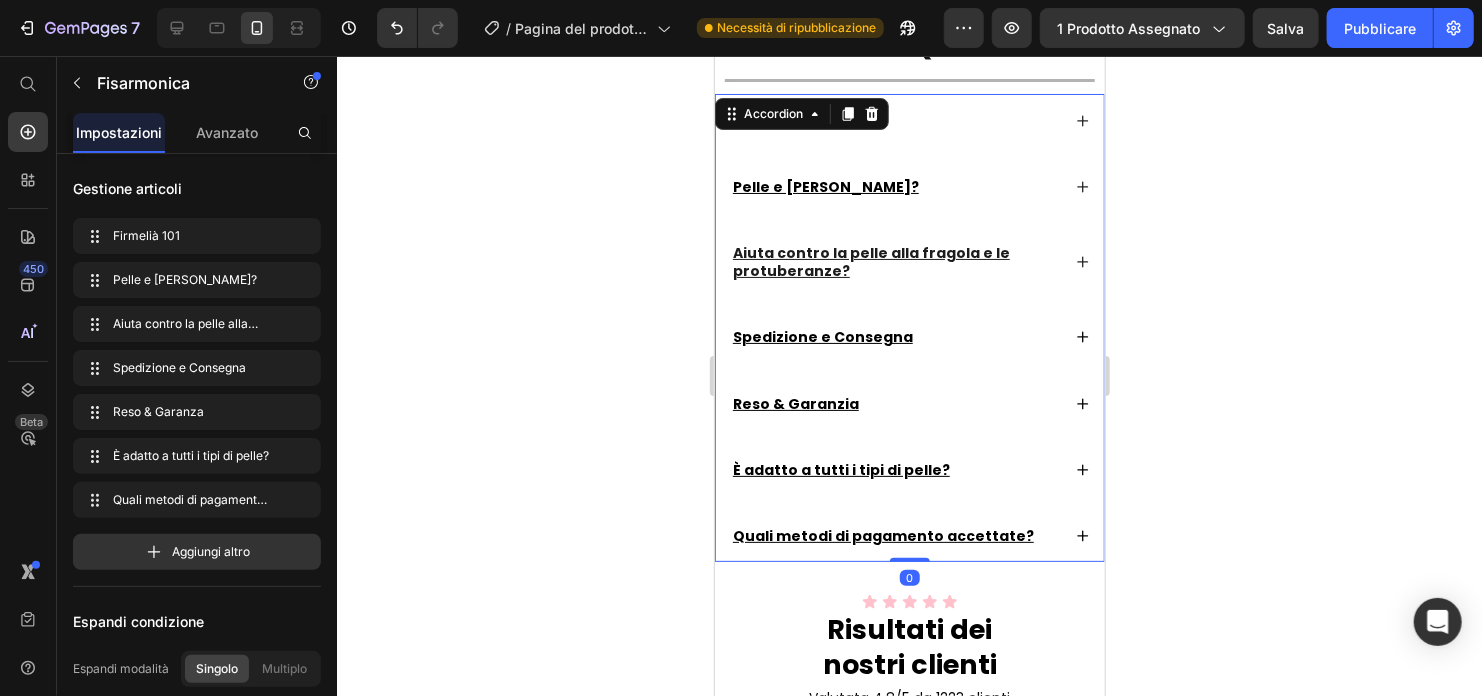 click 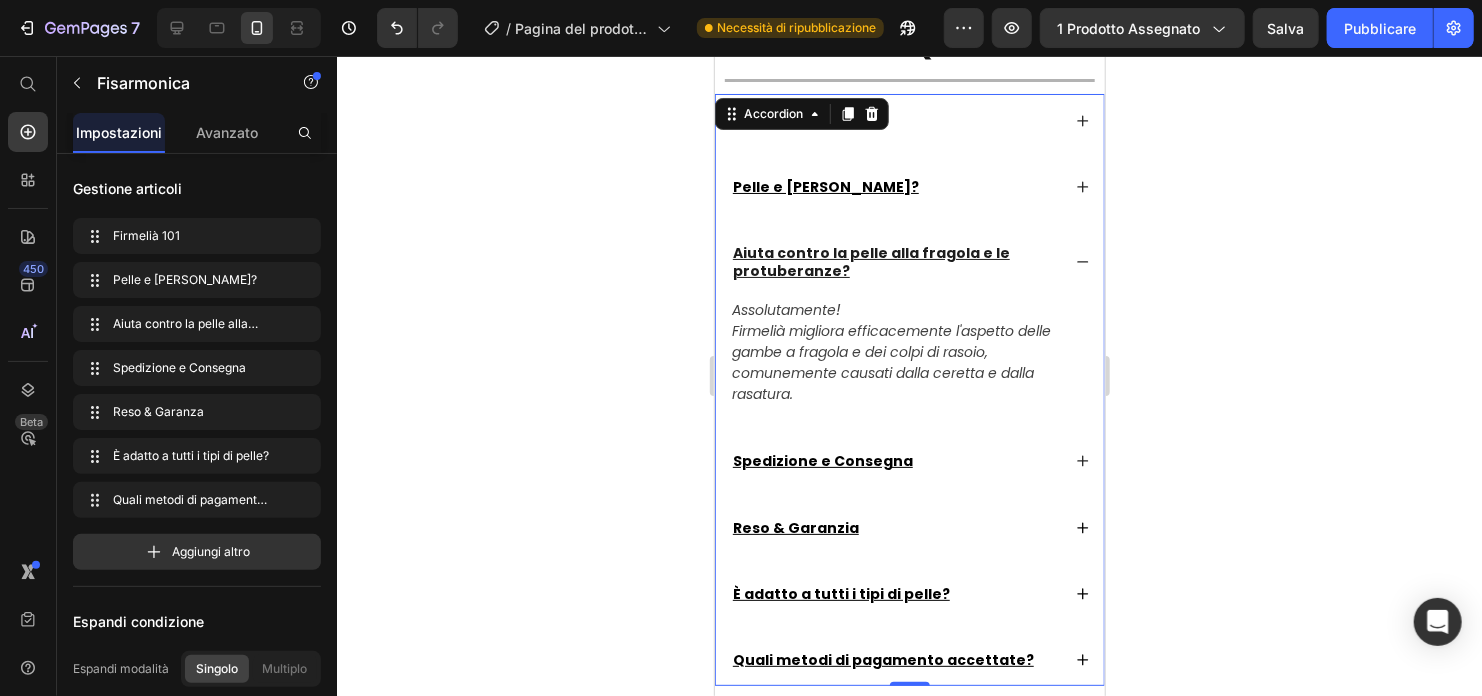 click on "Spedizione e Consegna" at bounding box center [894, 460] 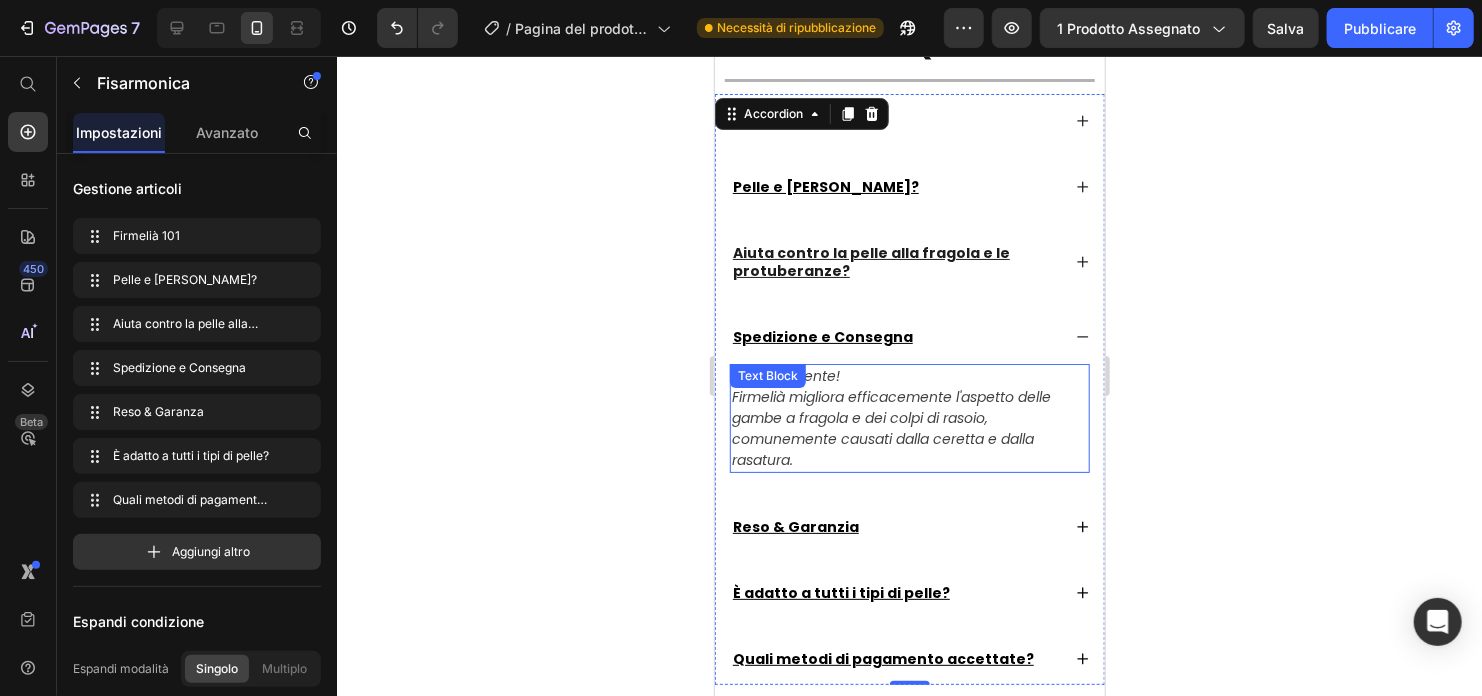 click on "Firmelià migliora efficacemente l'aspetto delle gambe a fragola e dei colpi di rasoio, comunemente causati dalla ceretta e dalla rasatura." at bounding box center [909, 428] 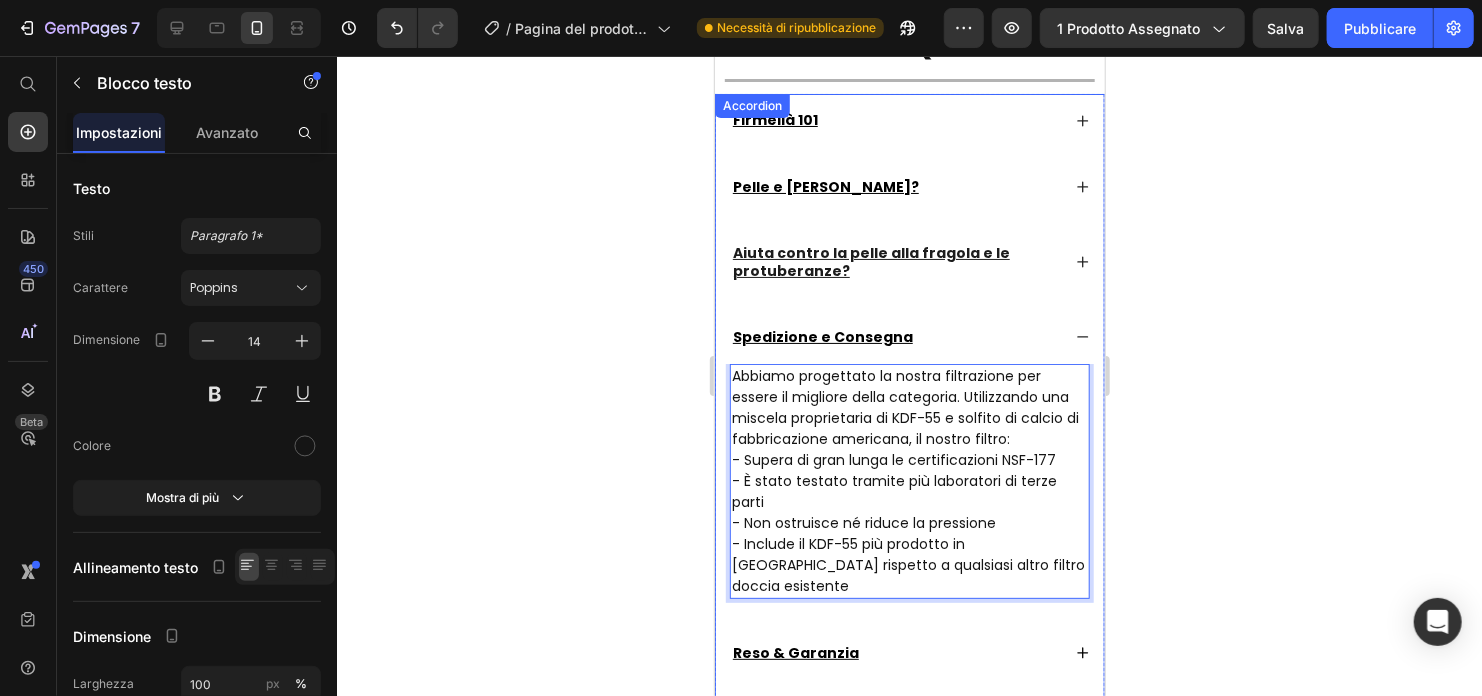 click on "Spedizione e Consegna" at bounding box center [822, 336] 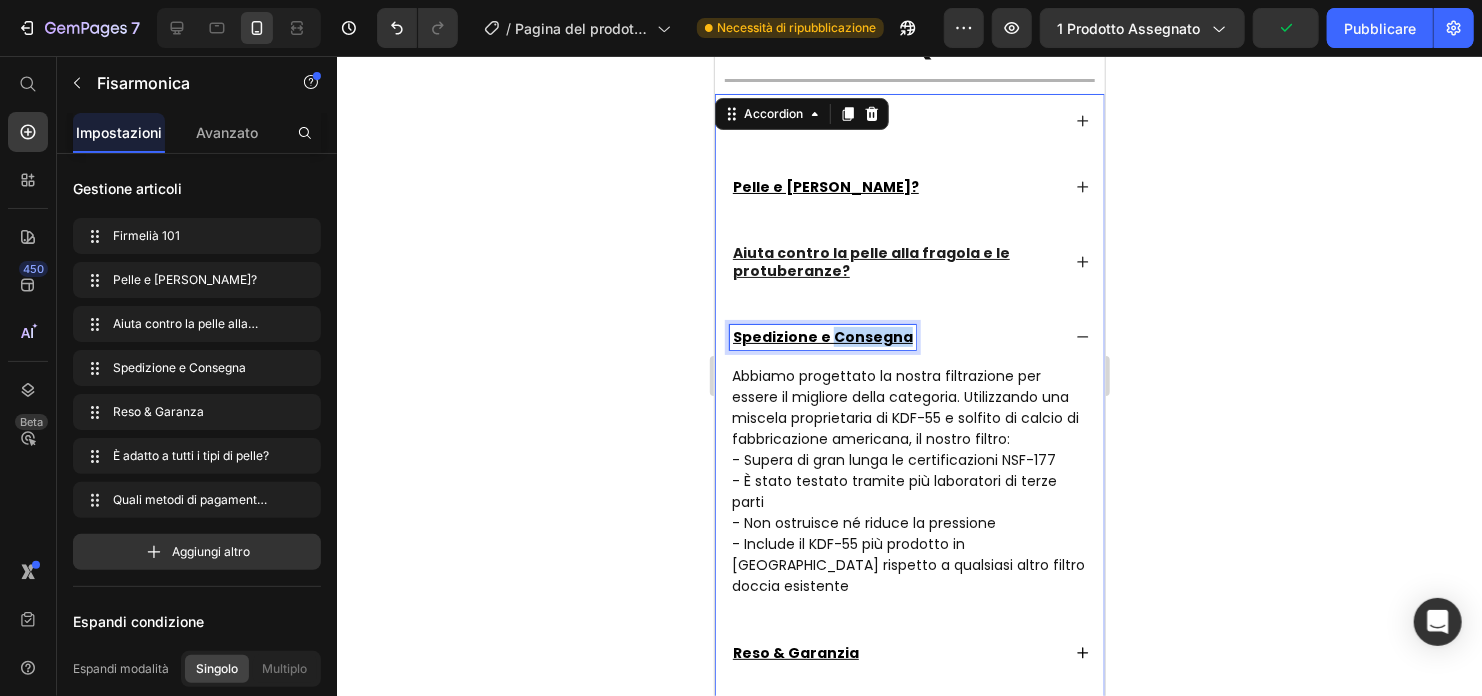 click on "Spedizione e Consegna" at bounding box center [822, 336] 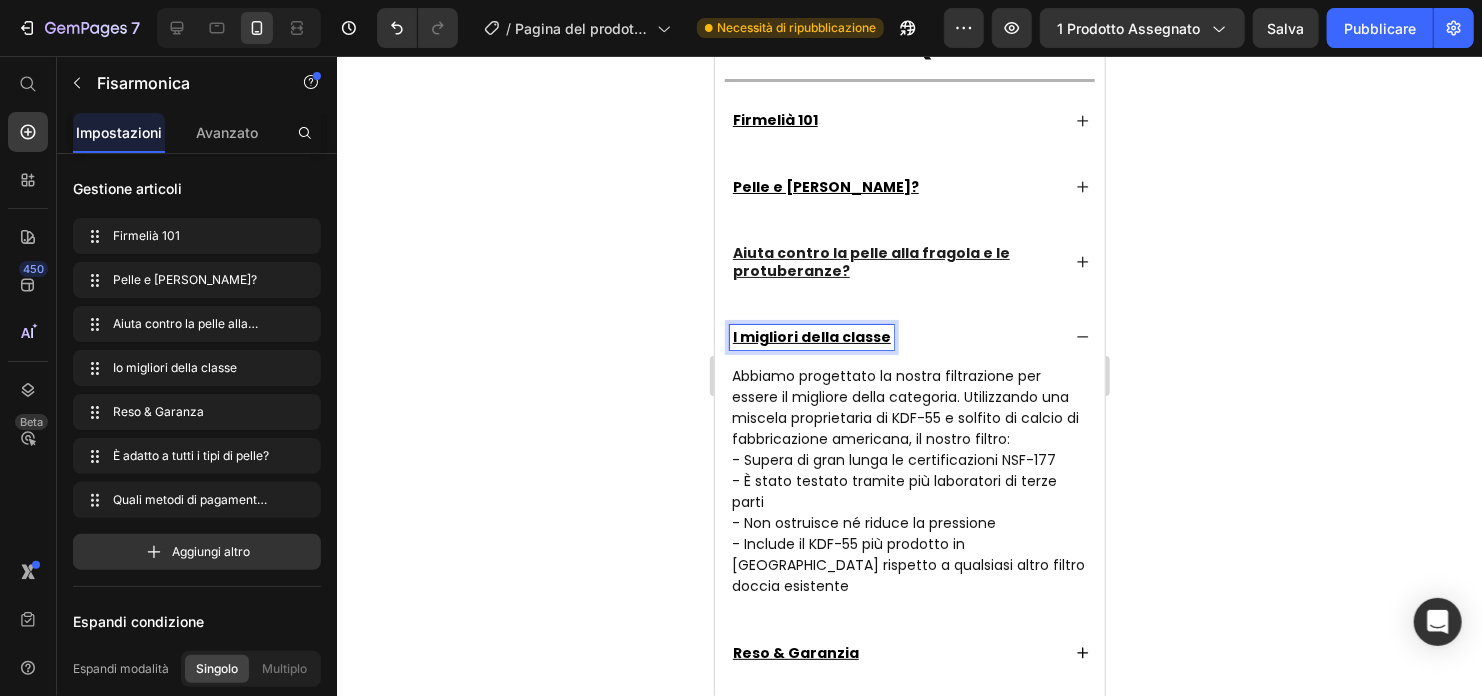 click 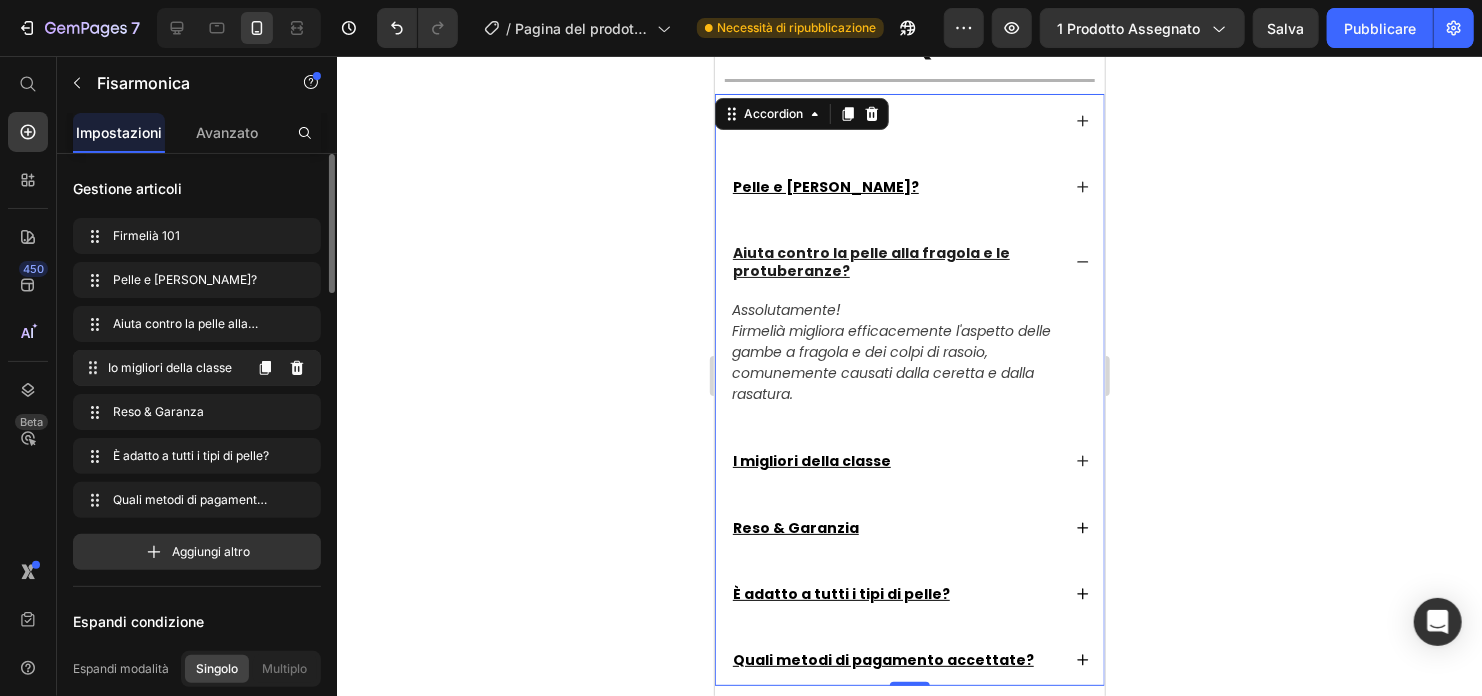 type 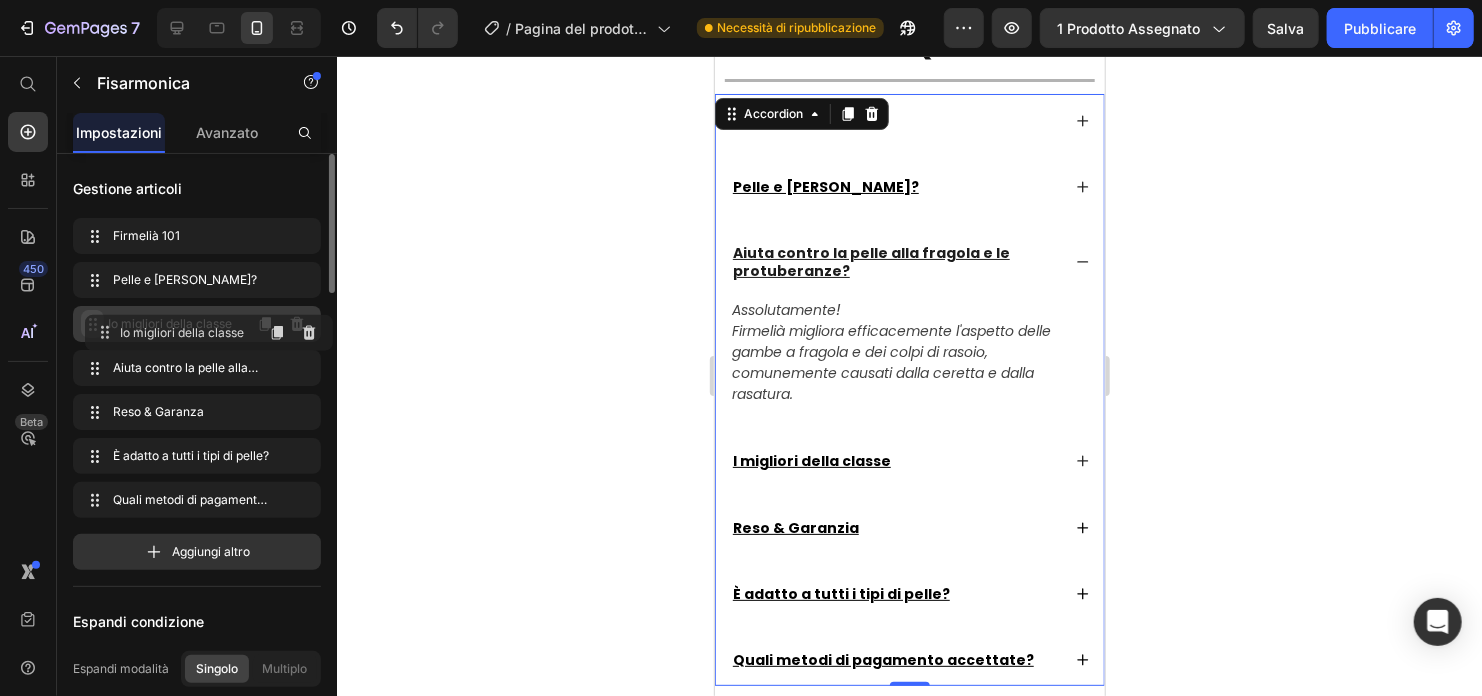 drag, startPoint x: 83, startPoint y: 353, endPoint x: 95, endPoint y: 317, distance: 37.94733 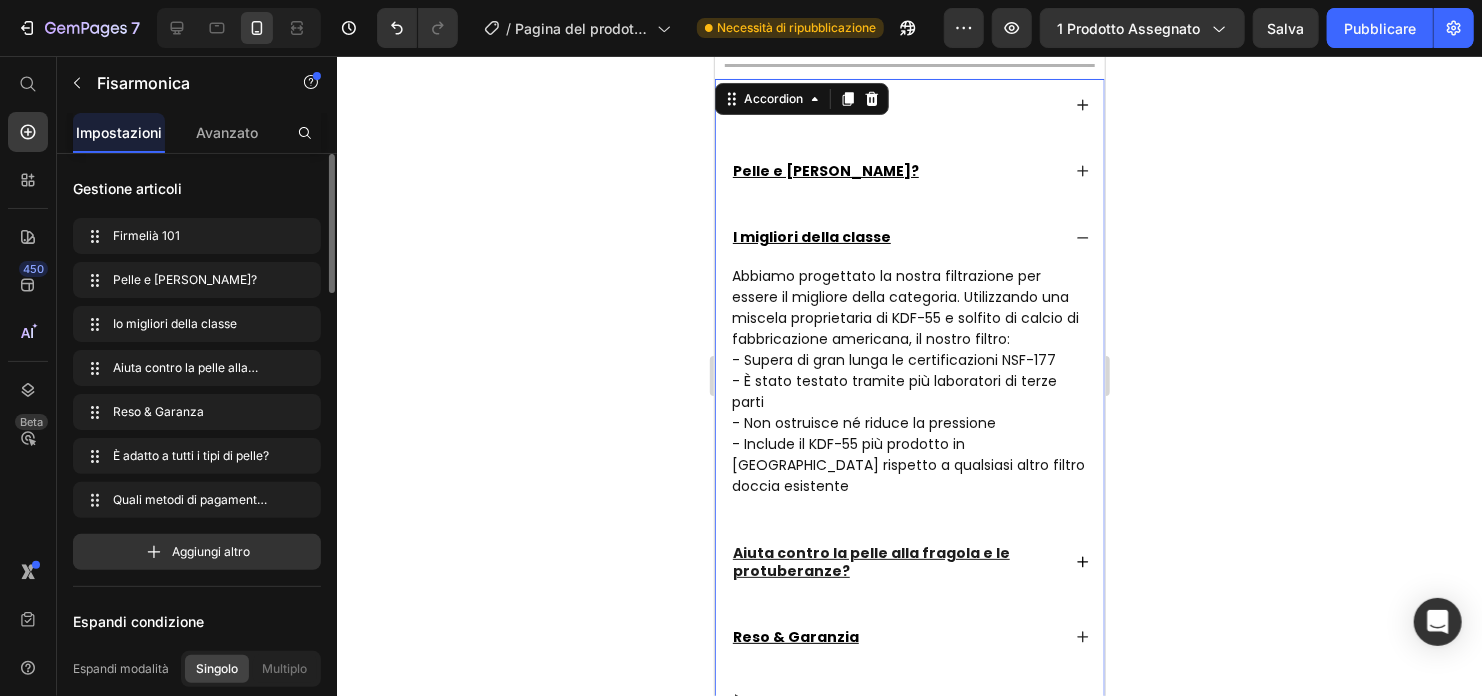 scroll, scrollTop: 1696, scrollLeft: 0, axis: vertical 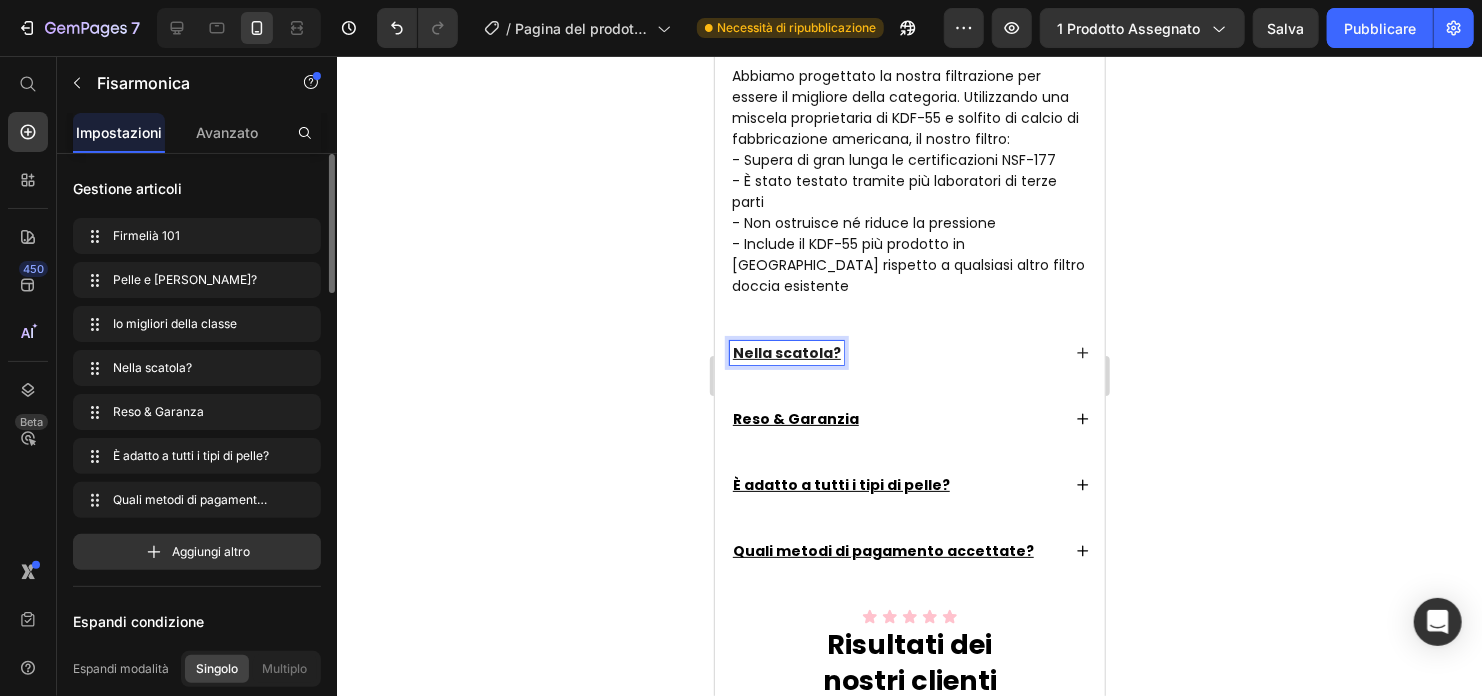click on "Nella scatola?" at bounding box center (894, 352) 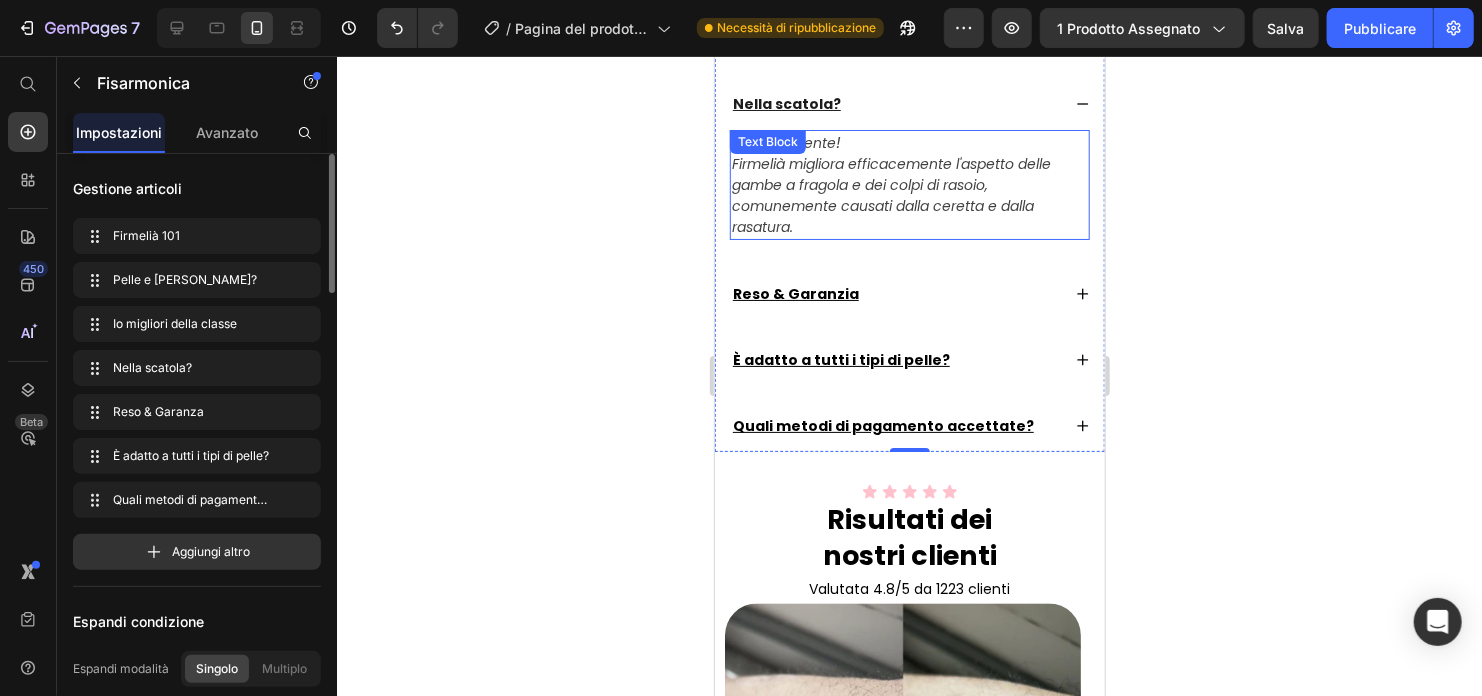 click on "Firmelià migliora efficacemente l'aspetto delle gambe a fragola e dei colpi di rasoio, comunemente causati dalla ceretta e dalla rasatura." at bounding box center (890, 194) 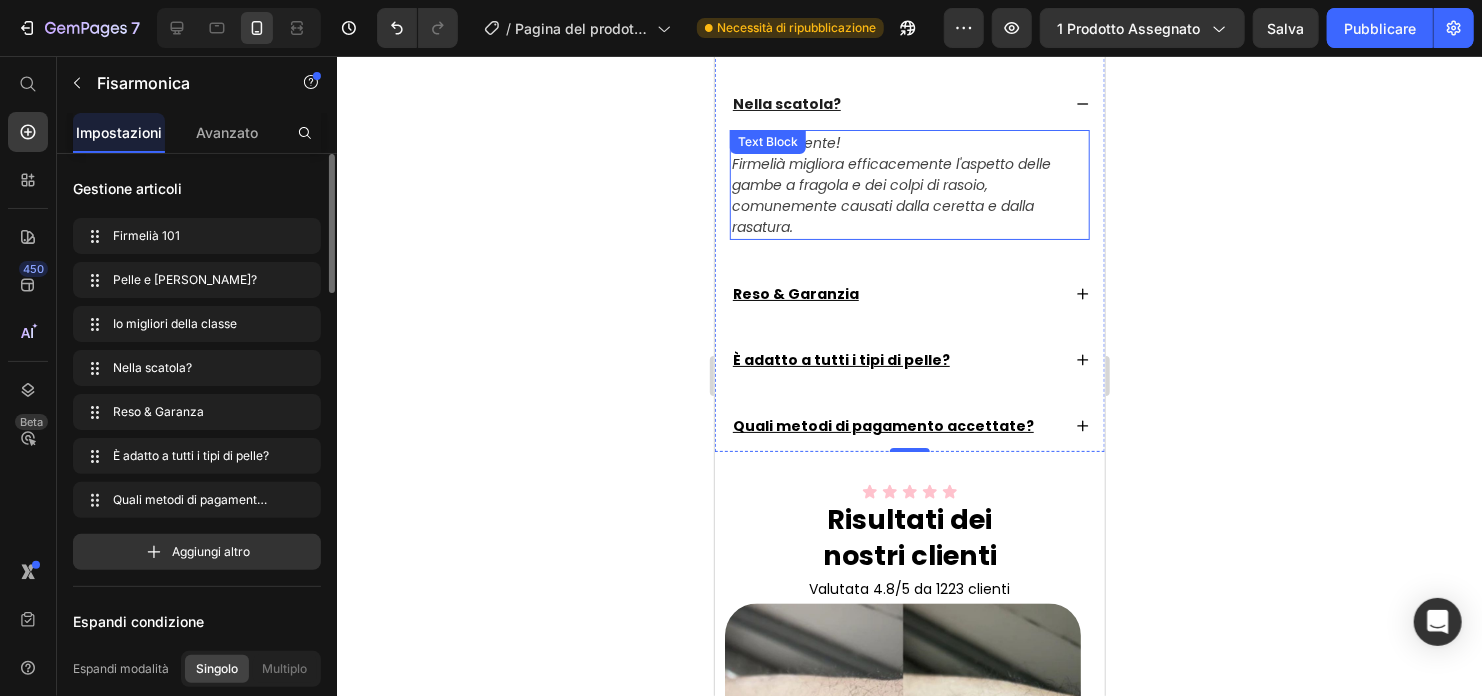 click on "Firmelià migliora efficacemente l'aspetto delle gambe a fragola e dei colpi di rasoio, comunemente causati dalla ceretta e dalla rasatura." at bounding box center [890, 194] 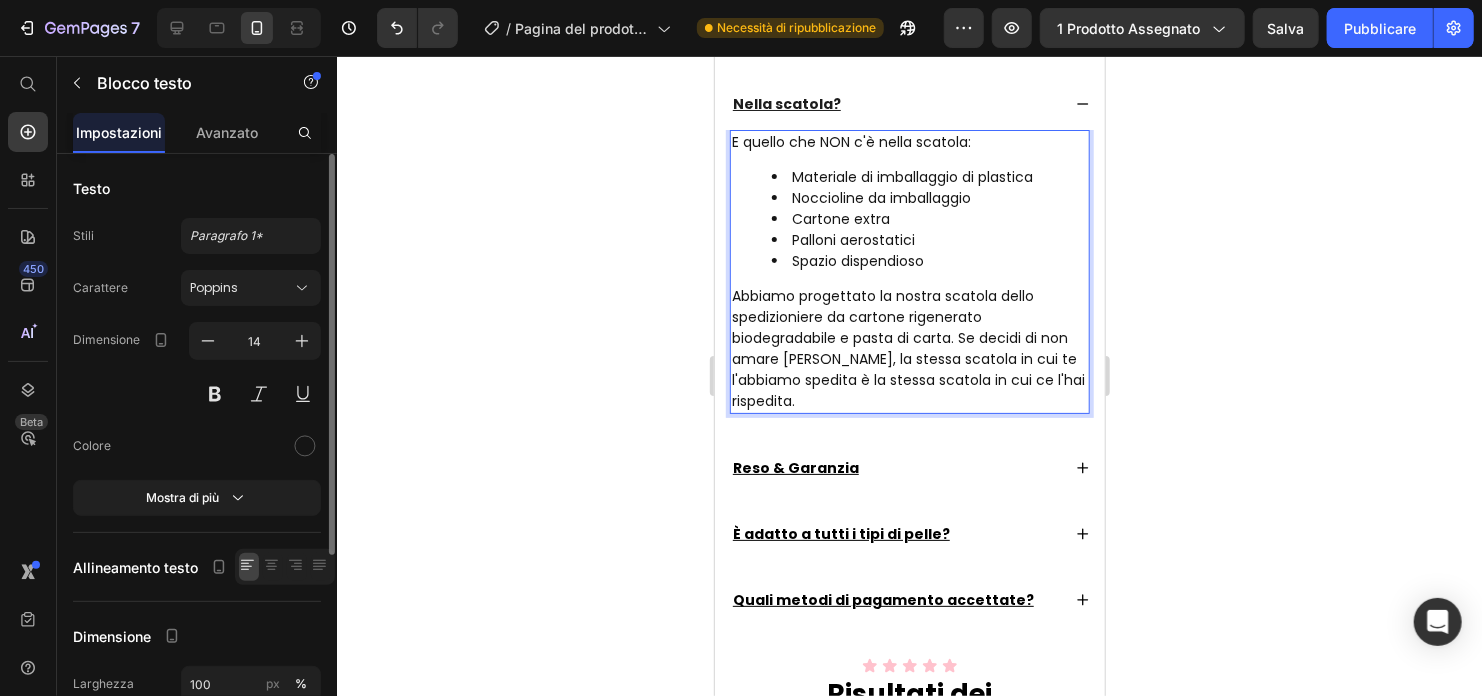 click on "Abbiamo progettato la nostra scatola dello spedizioniere da cartone rigenerato biodegradabile e pasta di carta. Se decidi di non amare [PERSON_NAME], la stessa scatola in cui te l'abbiamo spedita è la stessa scatola in cui ce l'hai rispedita." at bounding box center [909, 348] 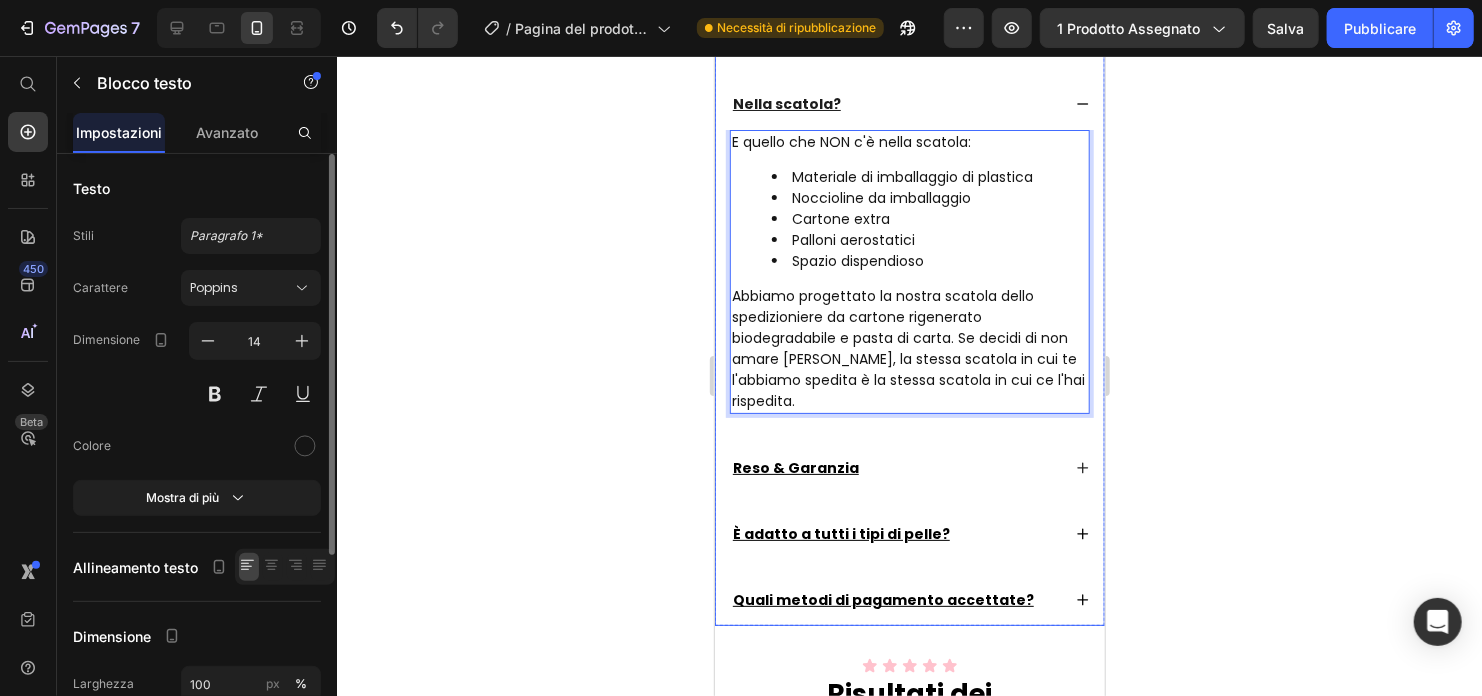 click on "Reso & Garanzia" at bounding box center (909, 467) 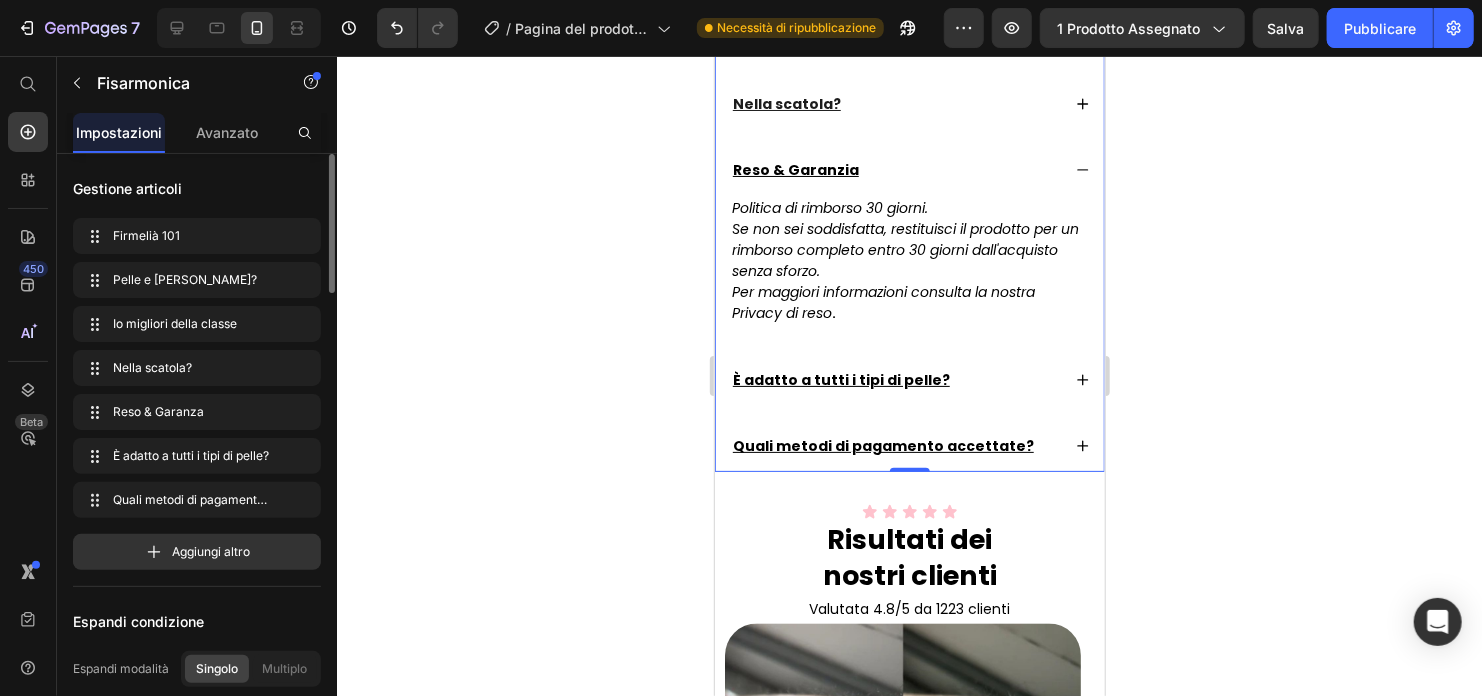 click on "Se non sei soddisfatta, restituisci il prodotto per un rimborso completo entro 30 giorni dall'acquisto senza sforzo." at bounding box center [904, 249] 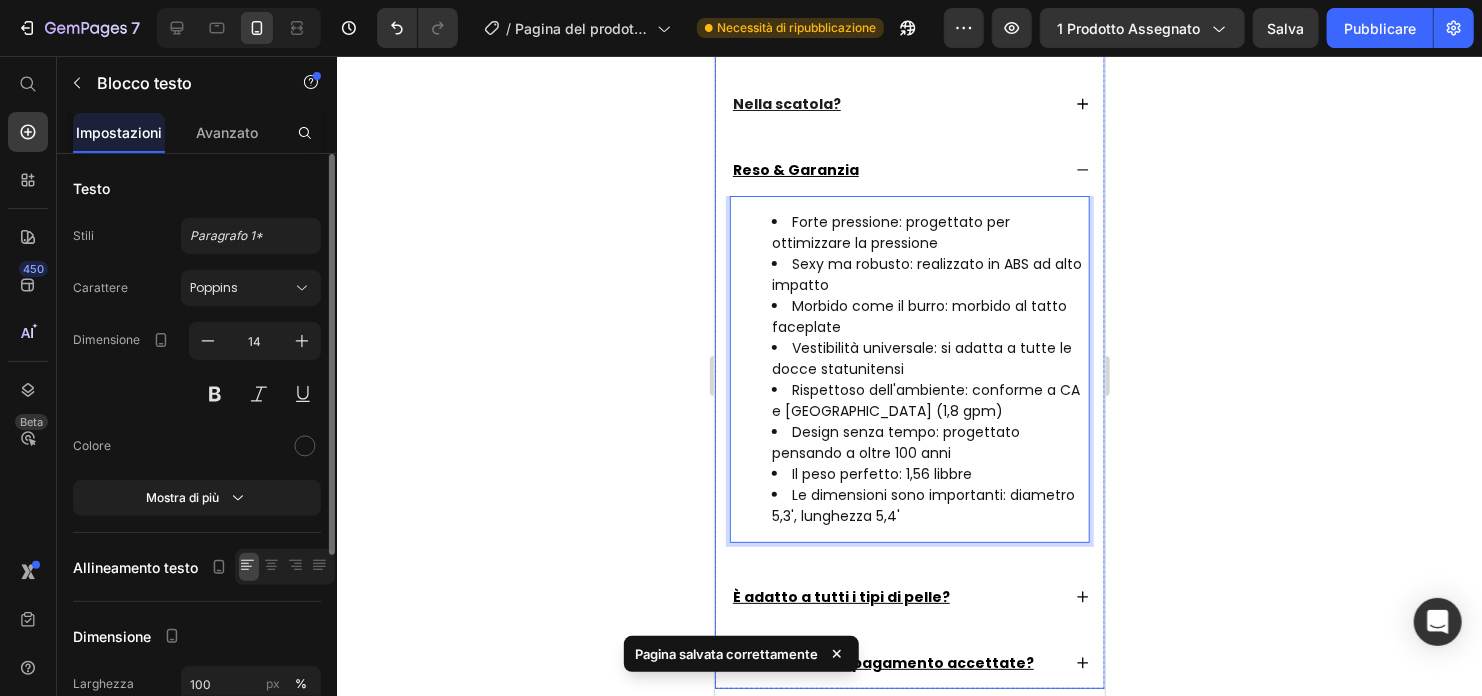 click on "Reso & Garanzia" at bounding box center [795, 169] 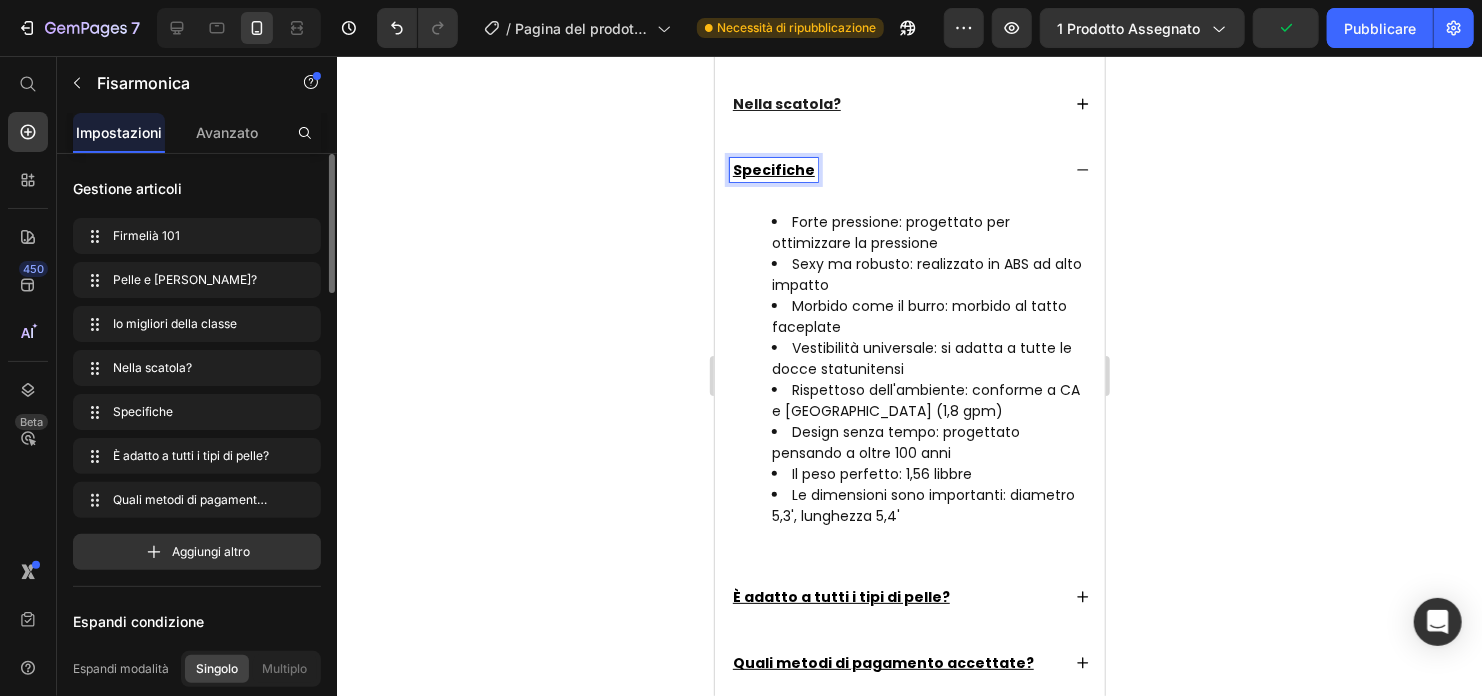 click on "Specifiche" at bounding box center (909, 169) 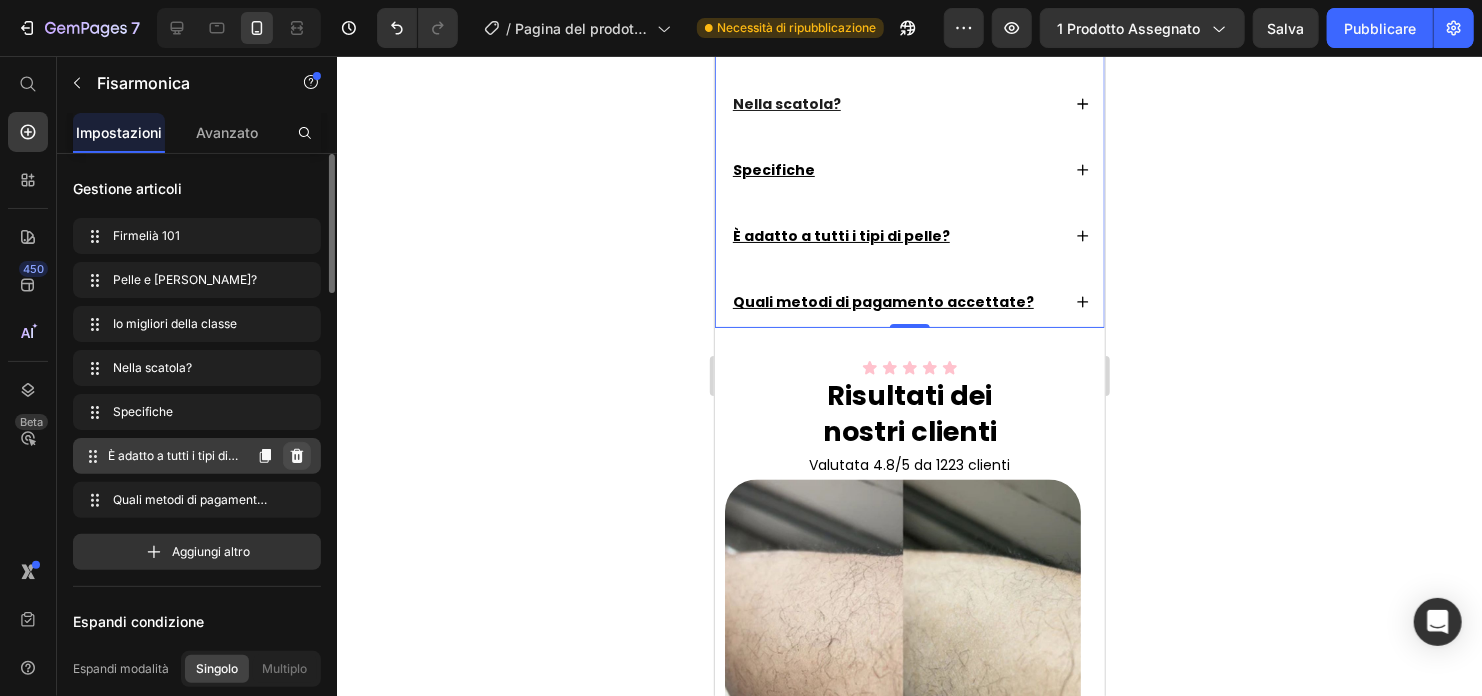 click 